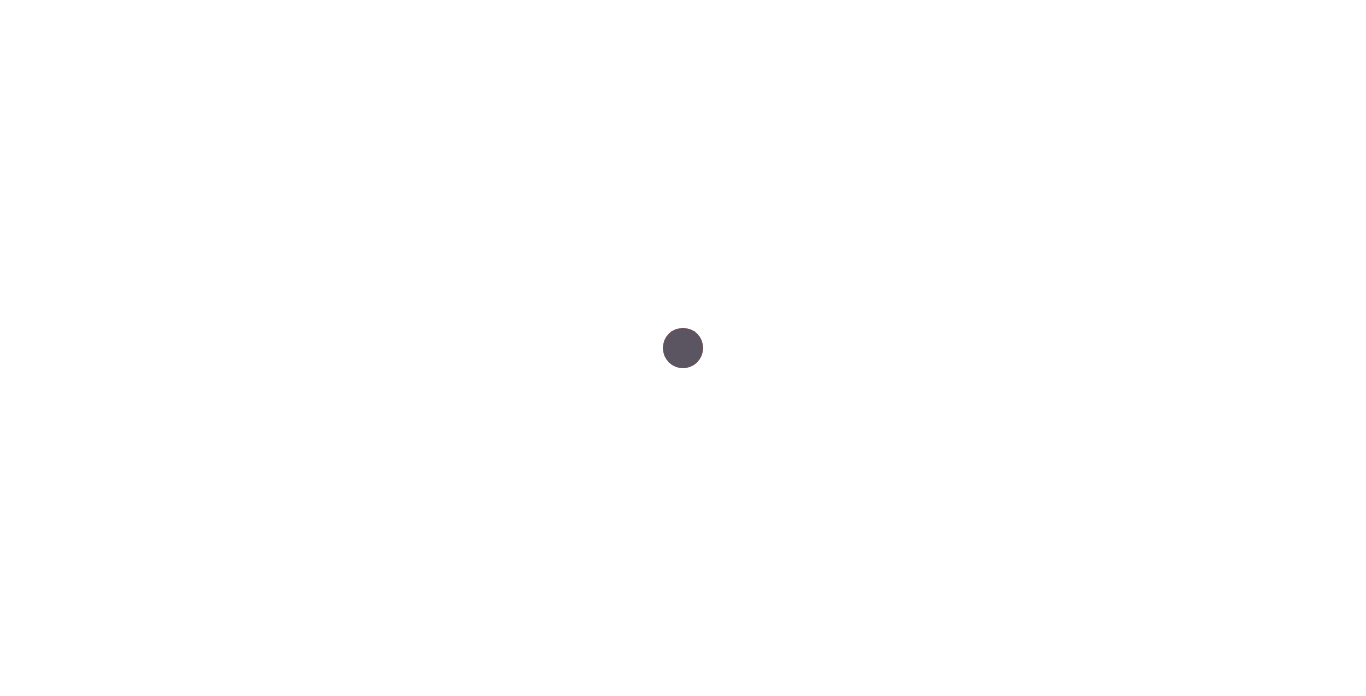 scroll, scrollTop: 0, scrollLeft: 0, axis: both 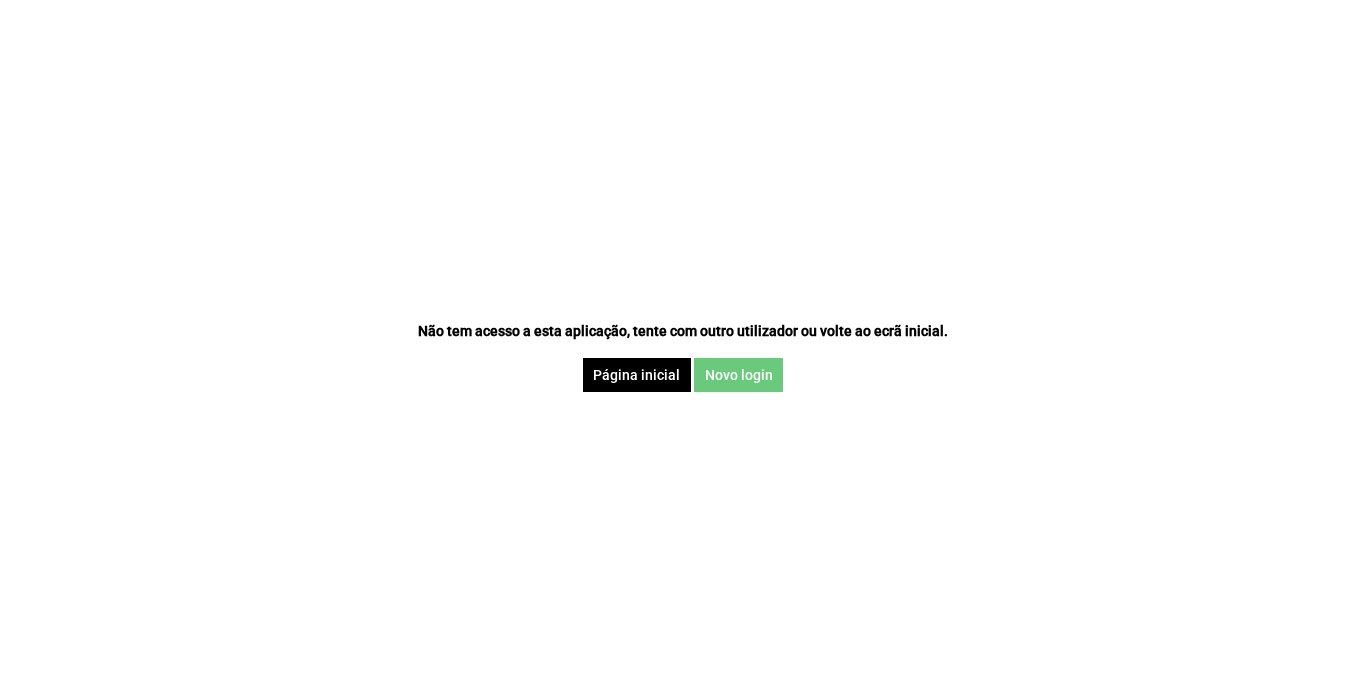click on "Novo login" at bounding box center [738, 375] 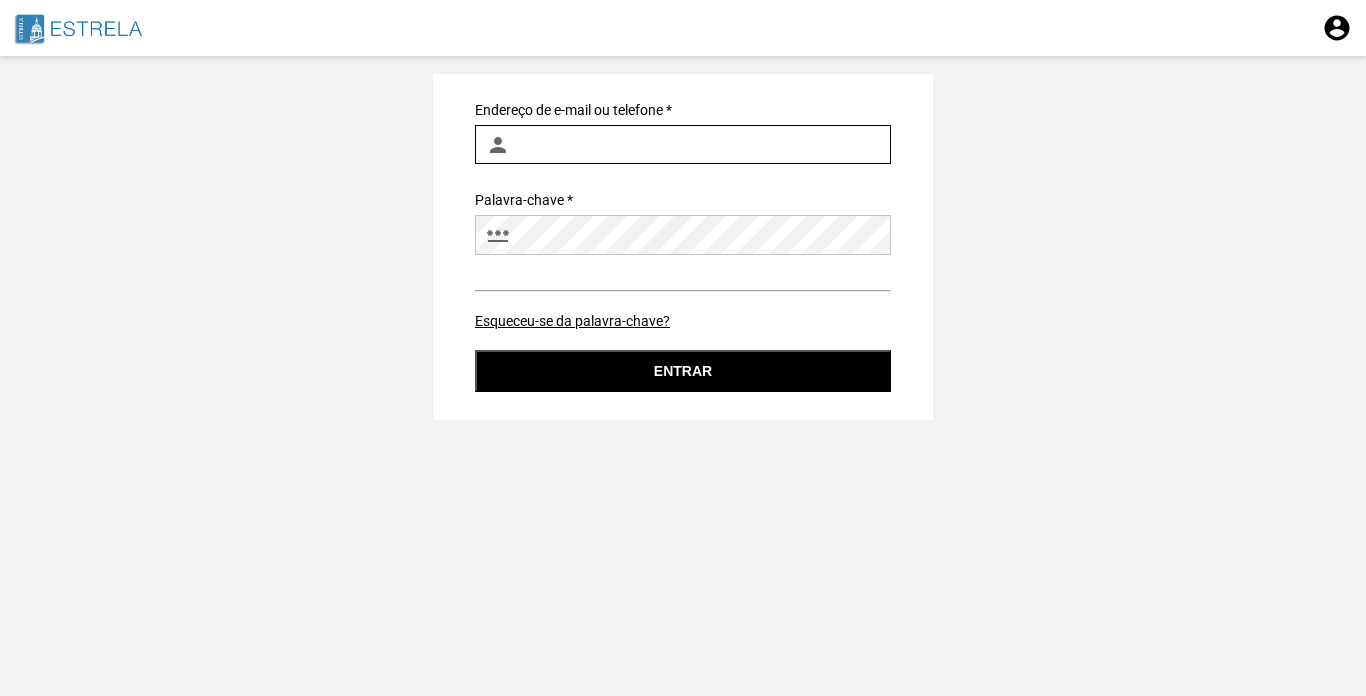 type on "[EMAIL]" 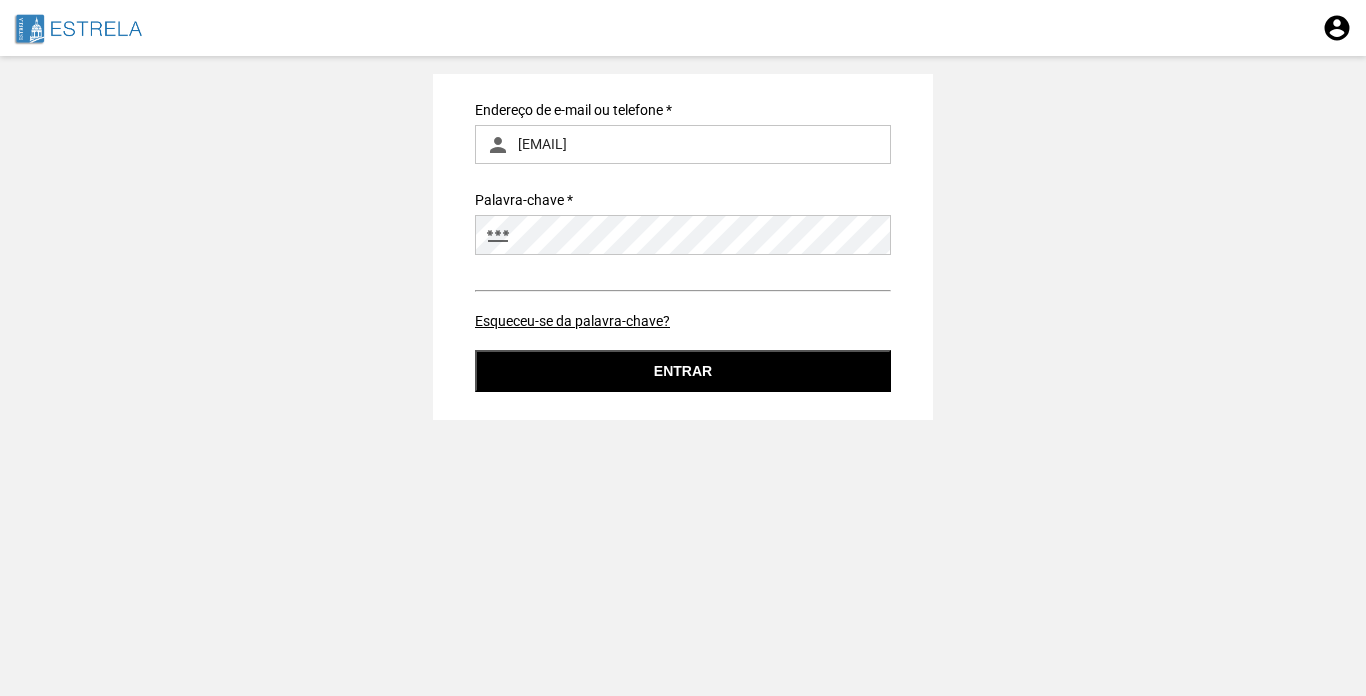 click on "Entrar" at bounding box center (683, 371) 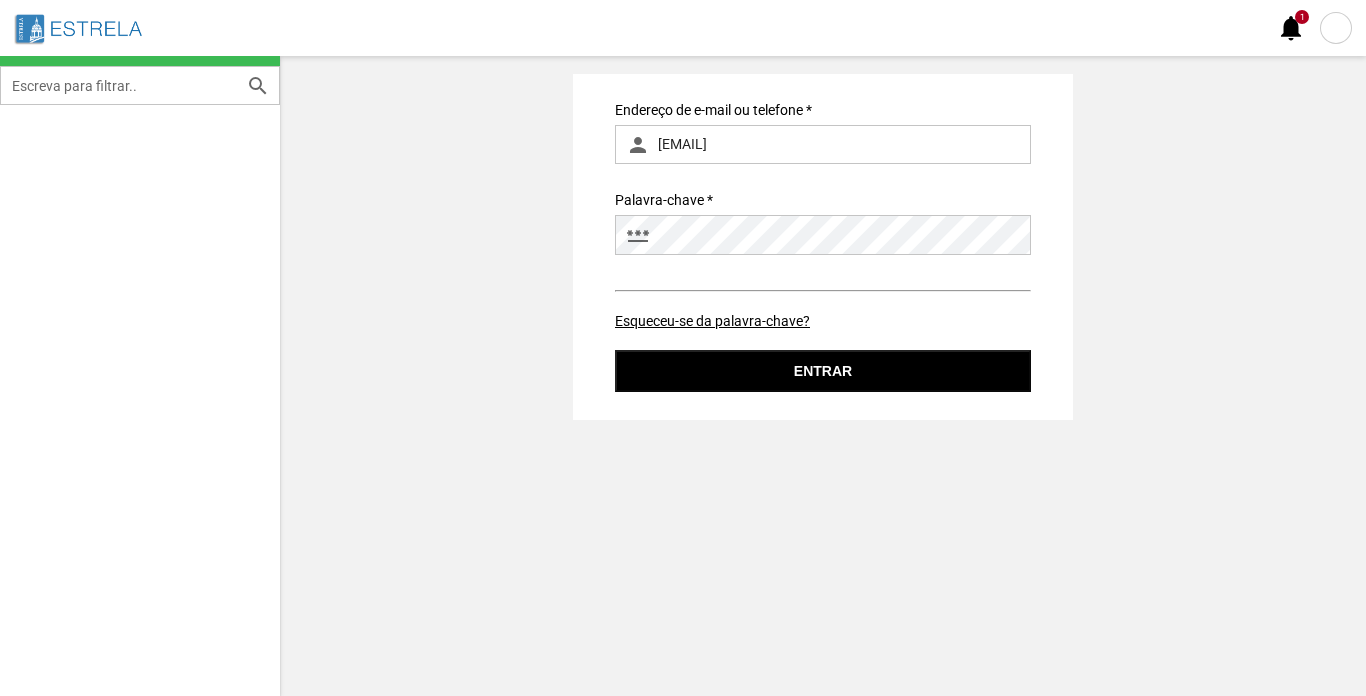 click at bounding box center (1336, 28) 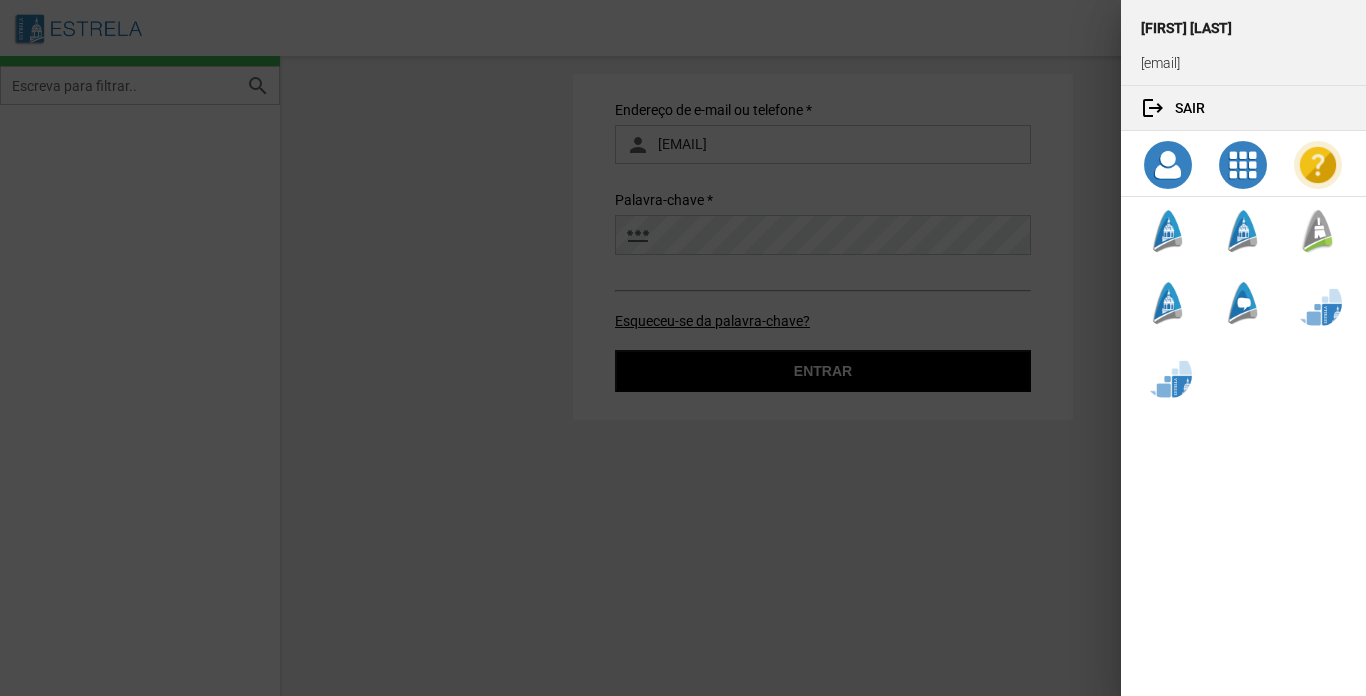 click on "[FIRST] [LAST]" at bounding box center (1243, 20) 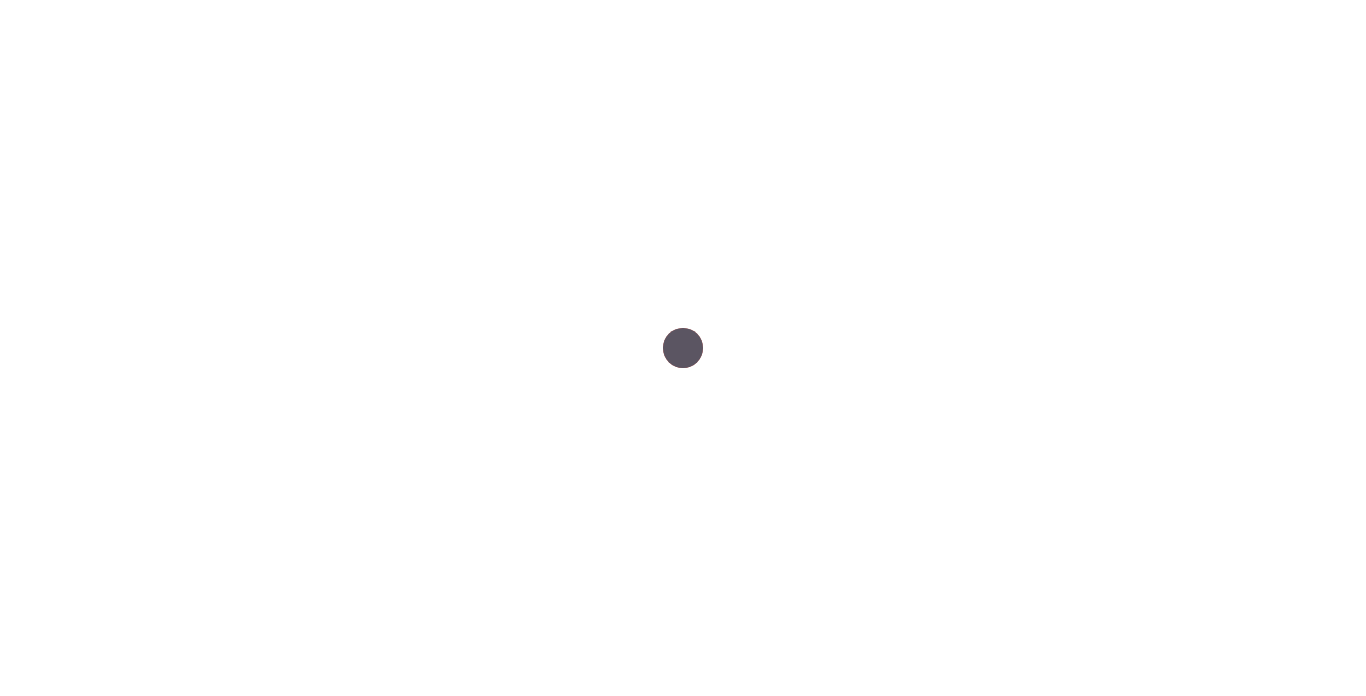 scroll, scrollTop: 0, scrollLeft: 0, axis: both 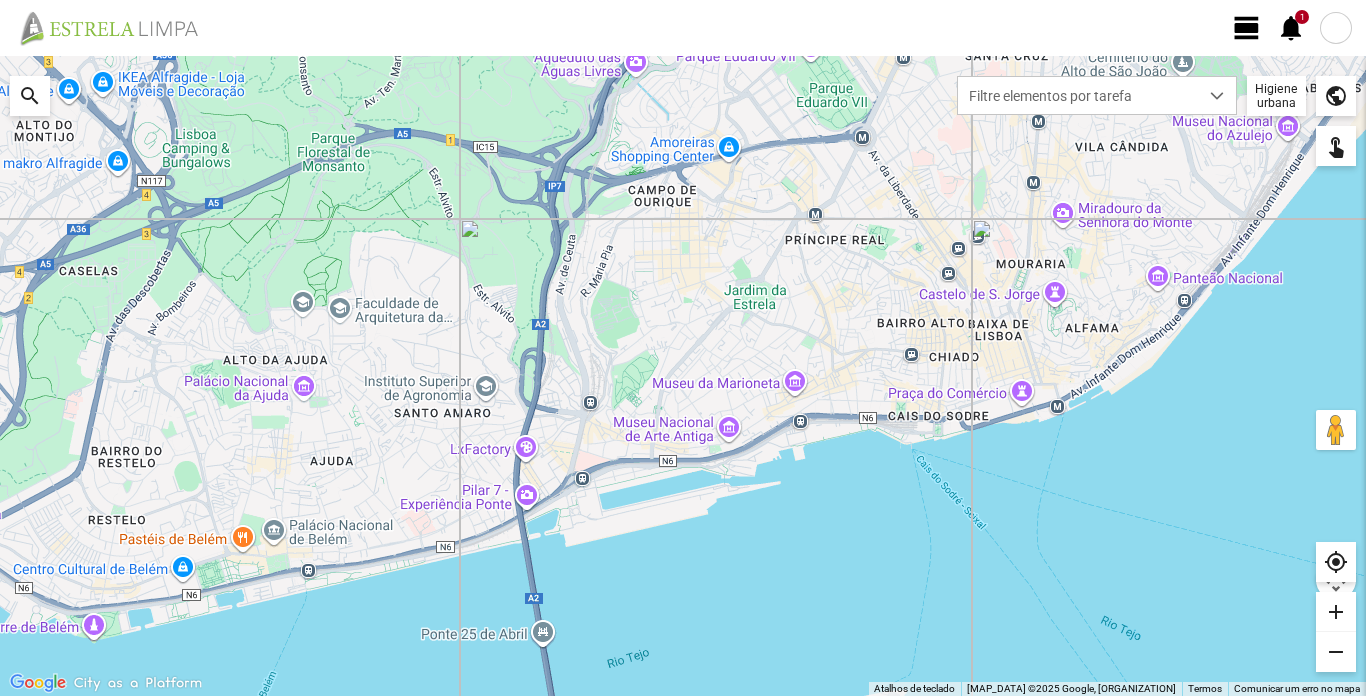 click on "view_day" at bounding box center [1247, 28] 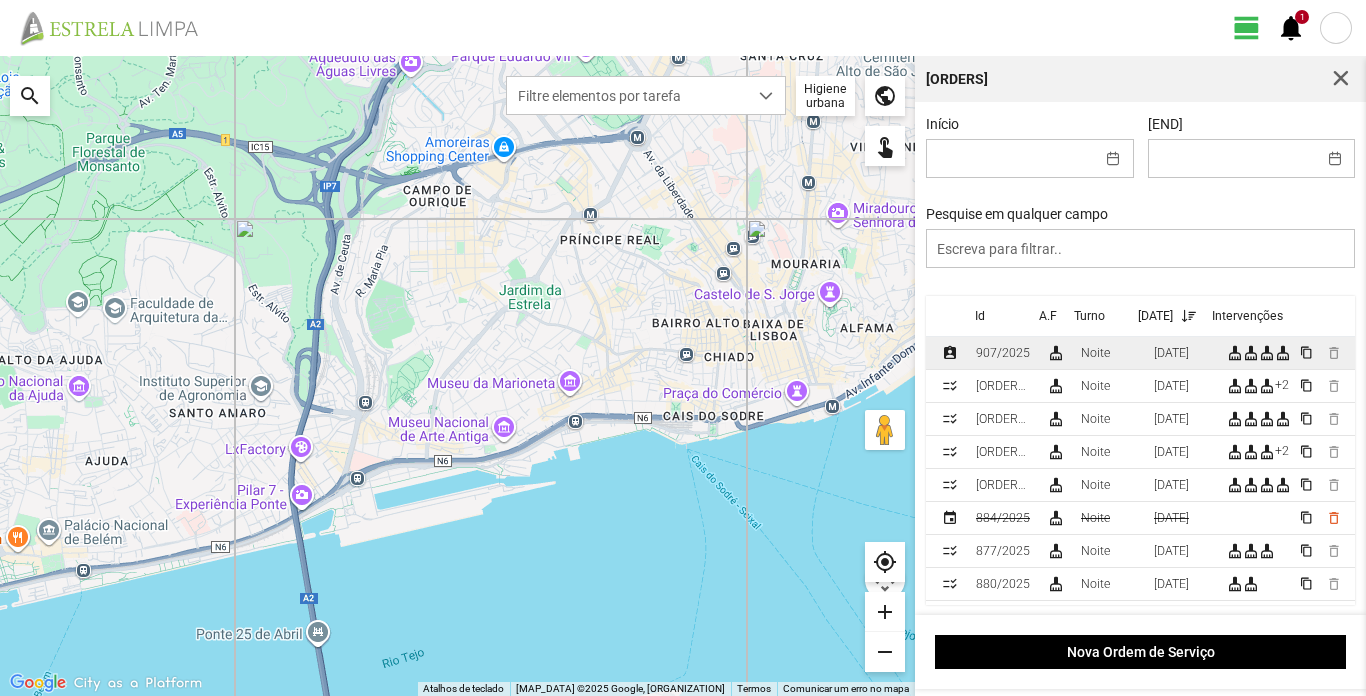 click on "907/2025" at bounding box center [1003, 353] 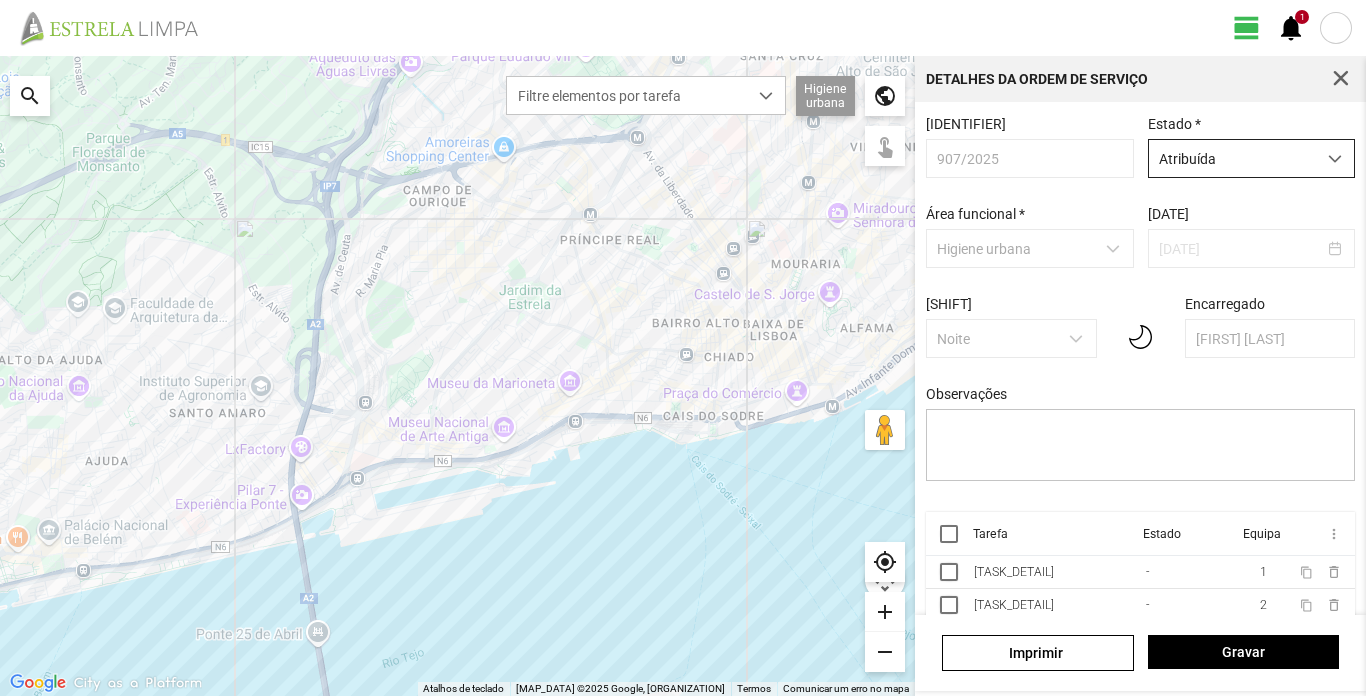click at bounding box center (1335, 158) 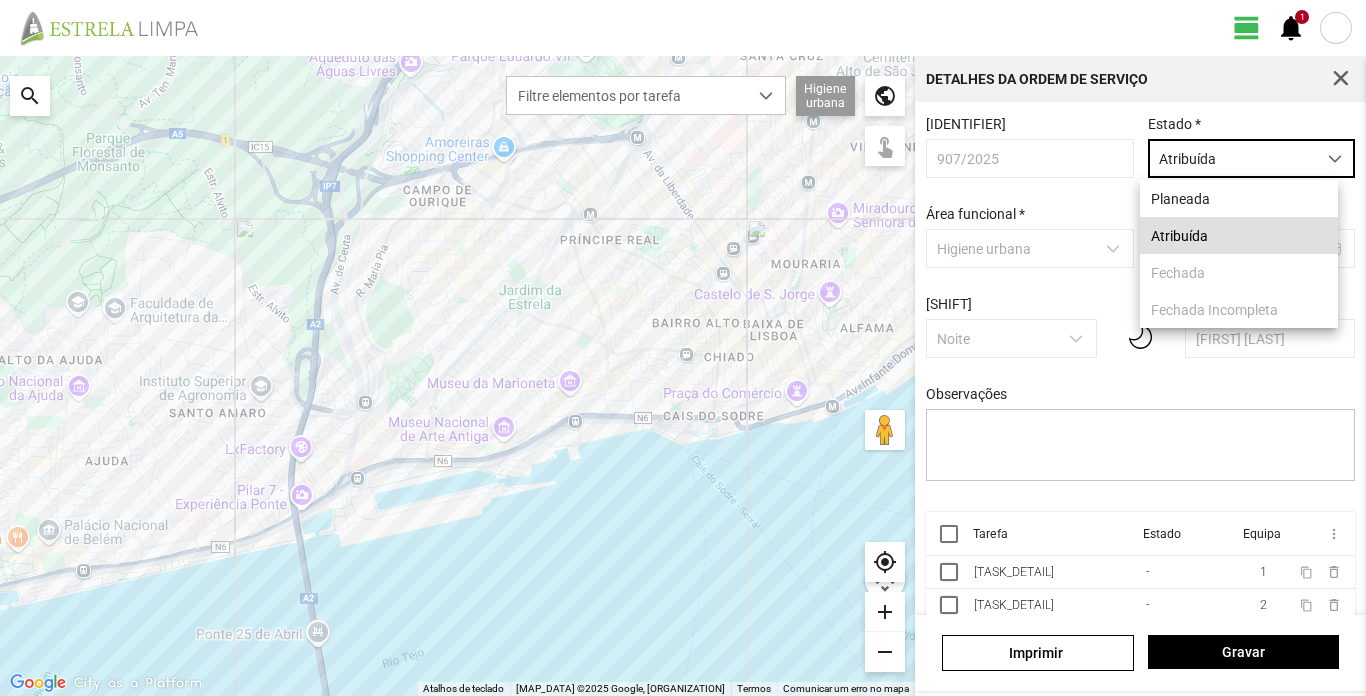 scroll, scrollTop: 11, scrollLeft: 89, axis: both 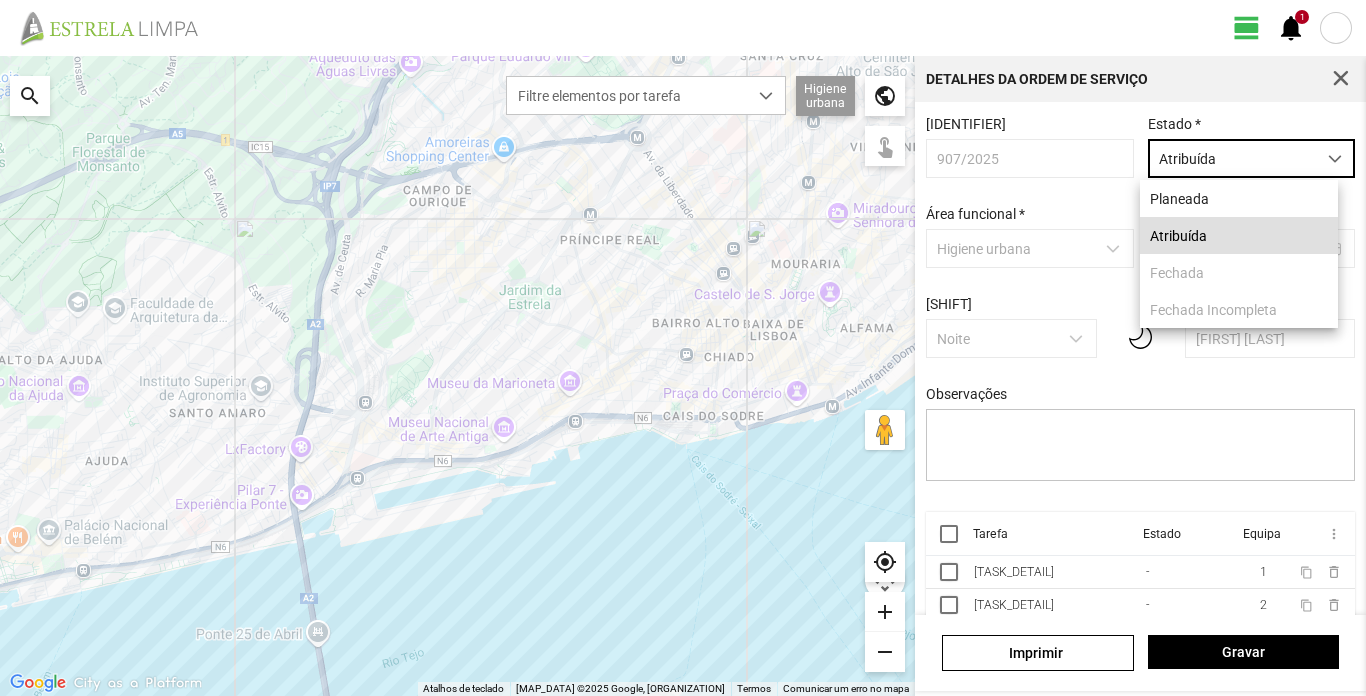 click at bounding box center [1335, 158] 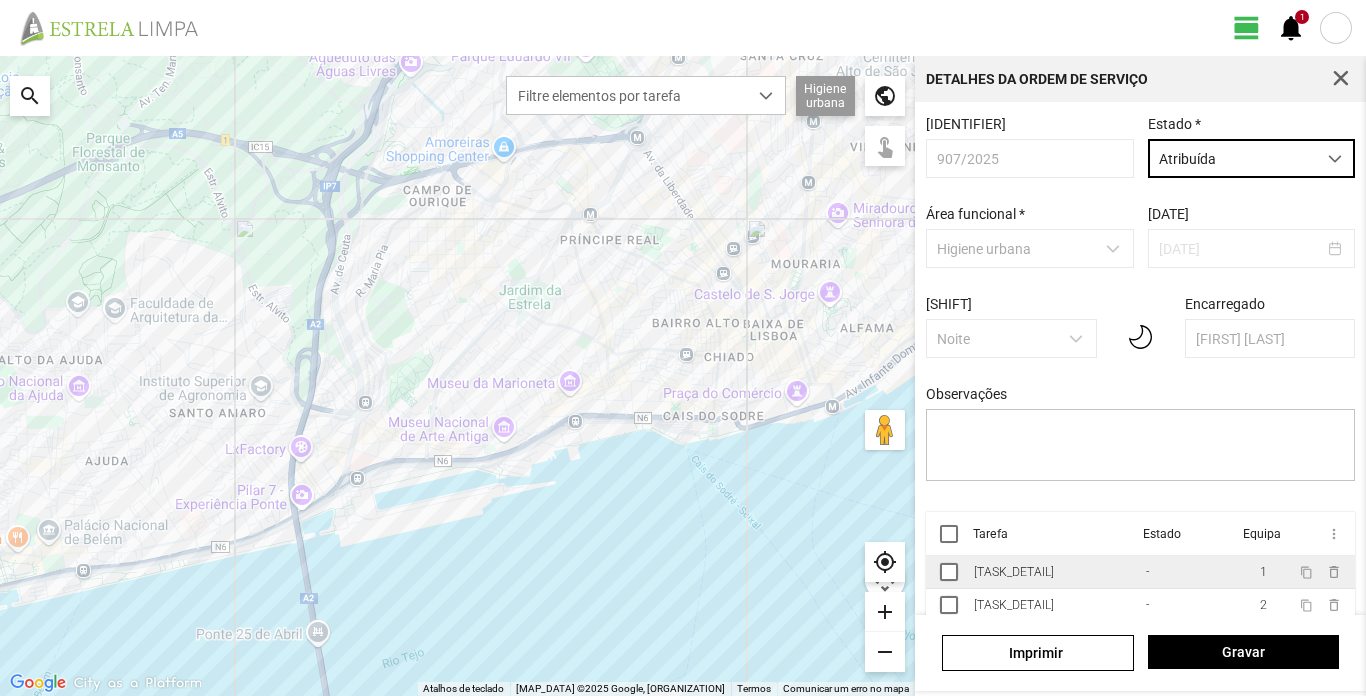 click on "[TASK_DETAIL]" at bounding box center (1014, 572) 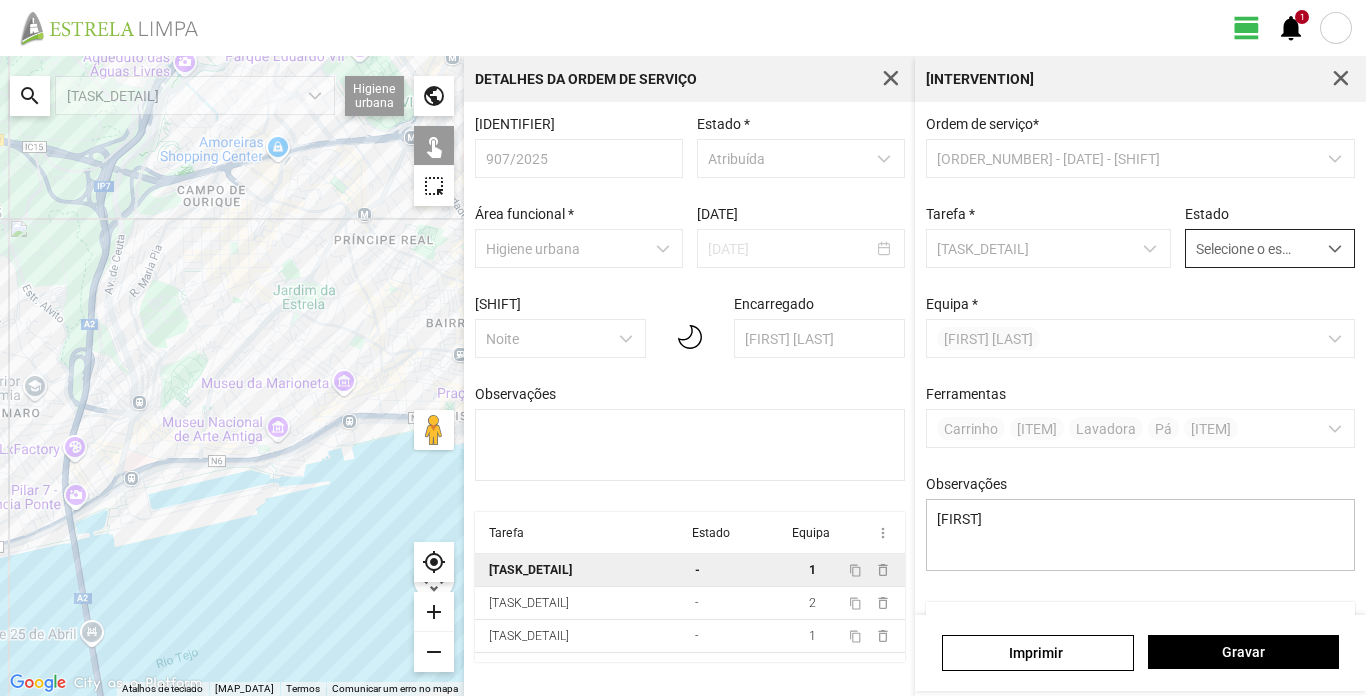 click at bounding box center [1335, 248] 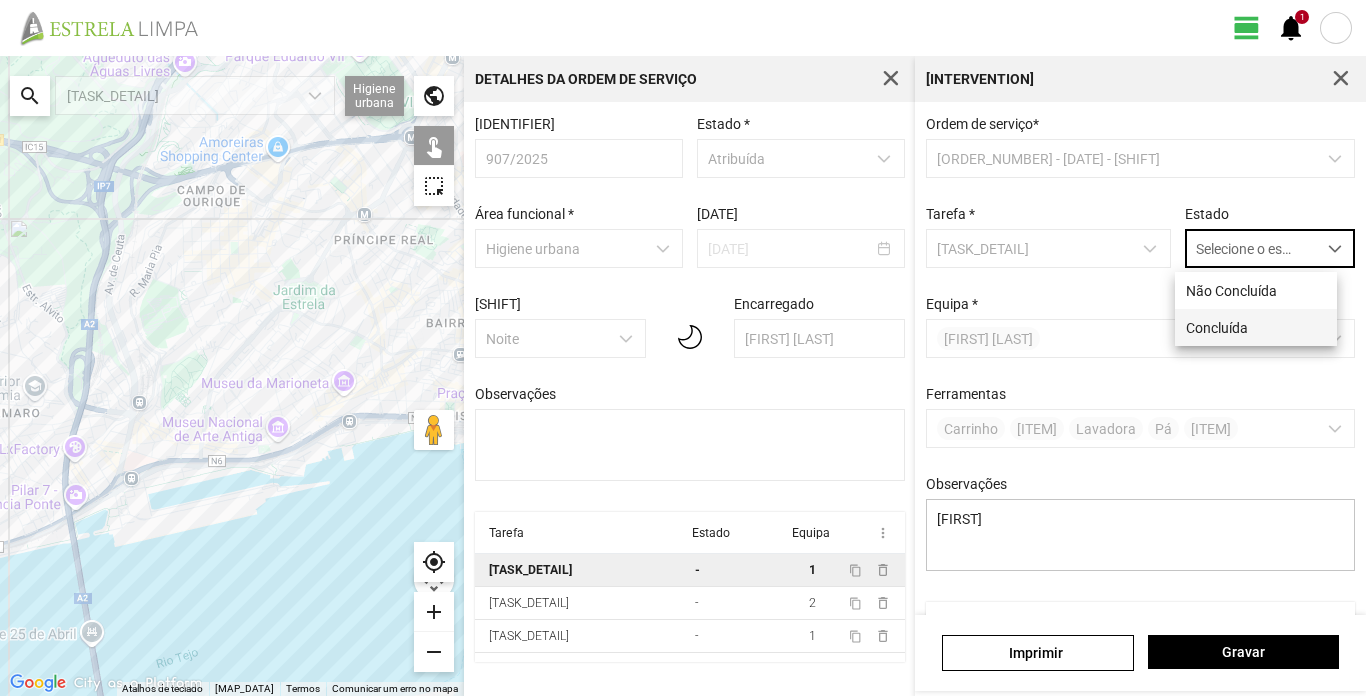 click on "Concluída" at bounding box center (1256, 327) 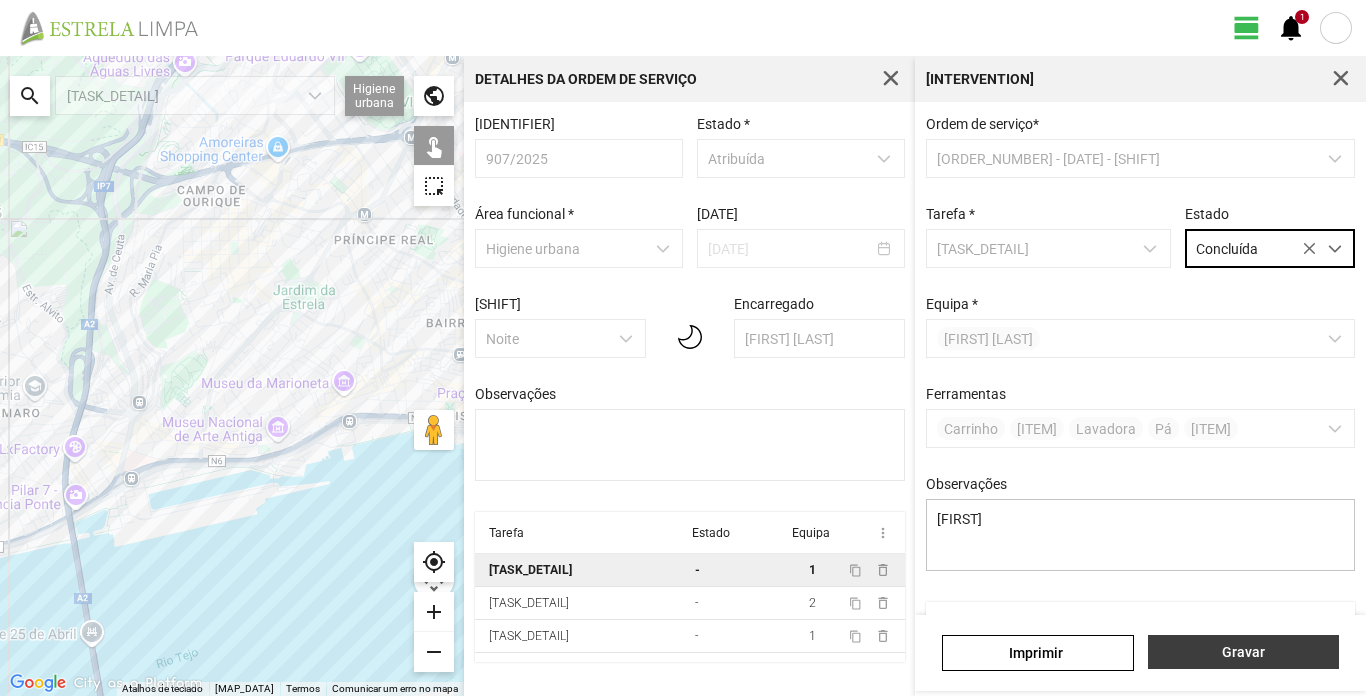 click on "Gravar" at bounding box center [1243, 652] 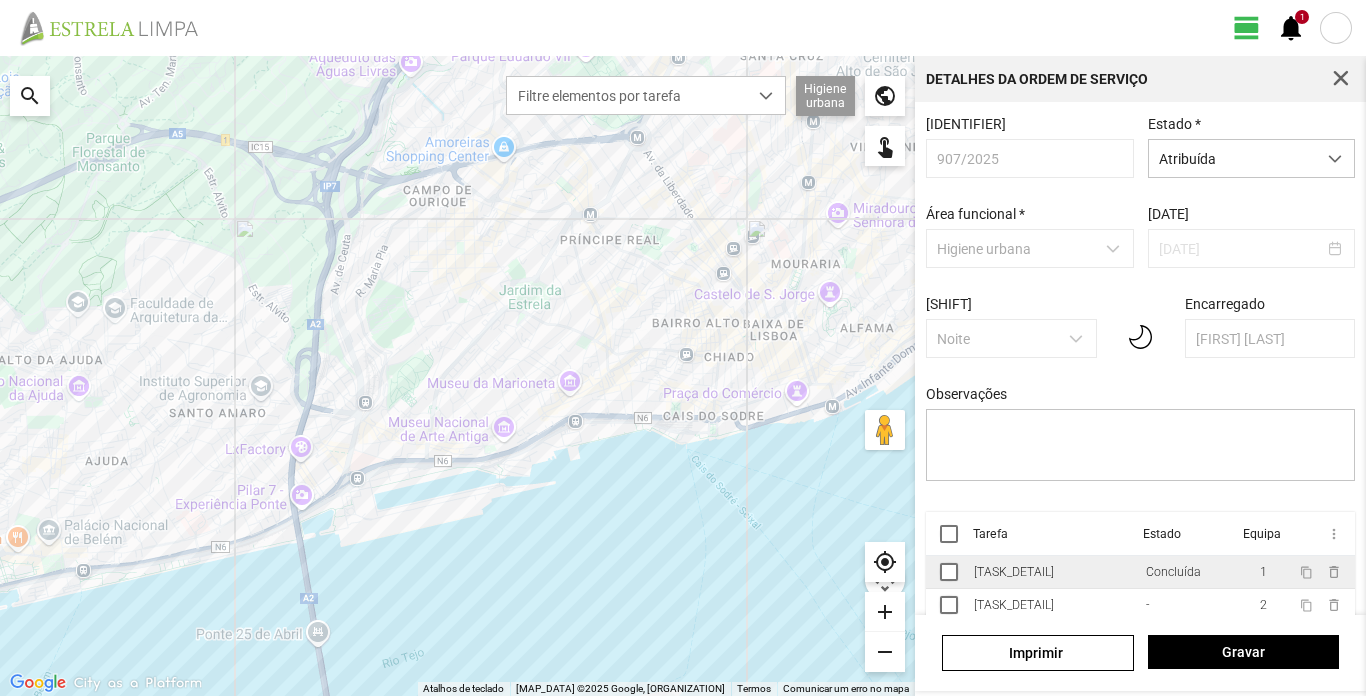 scroll, scrollTop: 46, scrollLeft: 0, axis: vertical 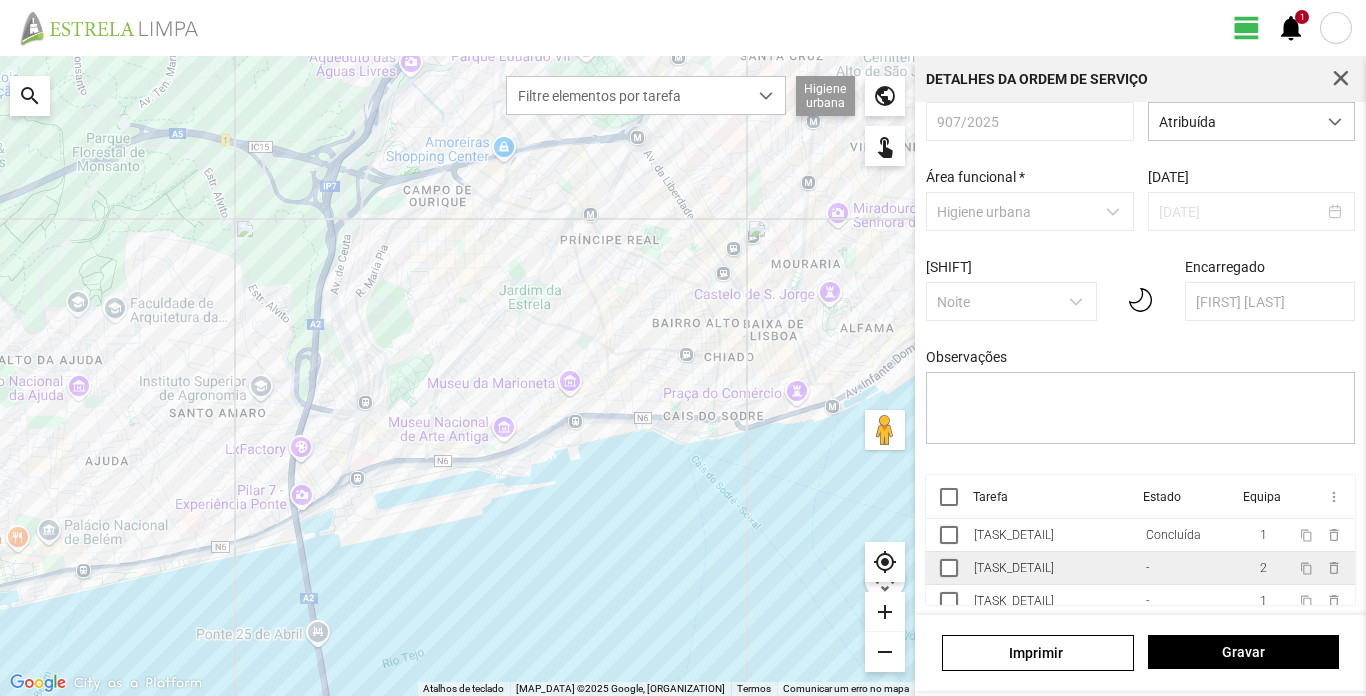 click on "[TASK_DETAIL]" at bounding box center [1014, 535] 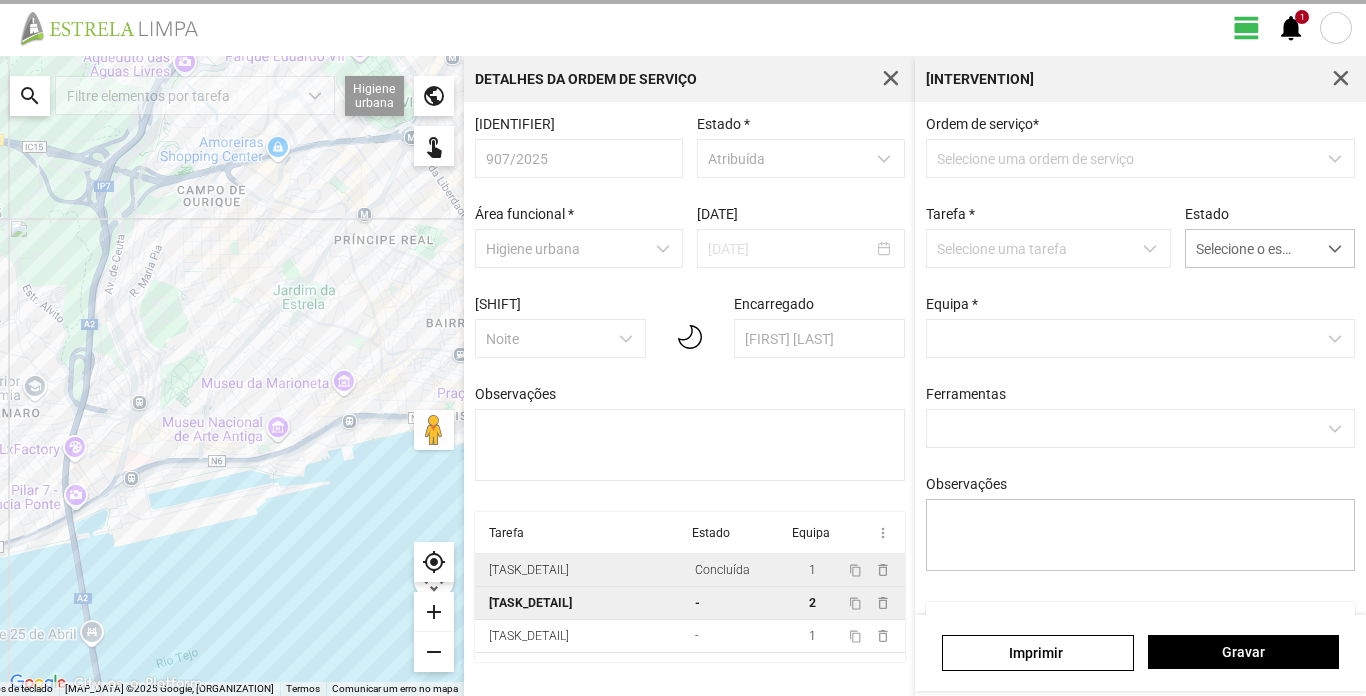 scroll, scrollTop: 0, scrollLeft: 0, axis: both 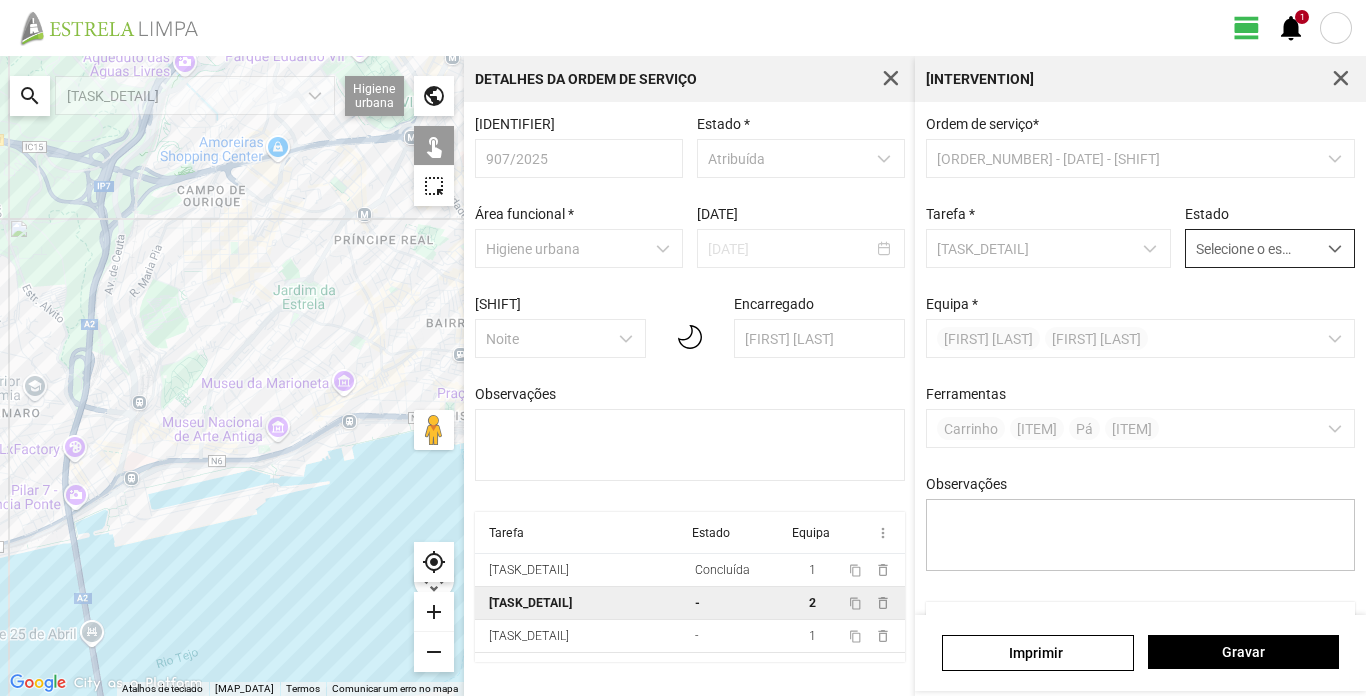 click at bounding box center [1335, 249] 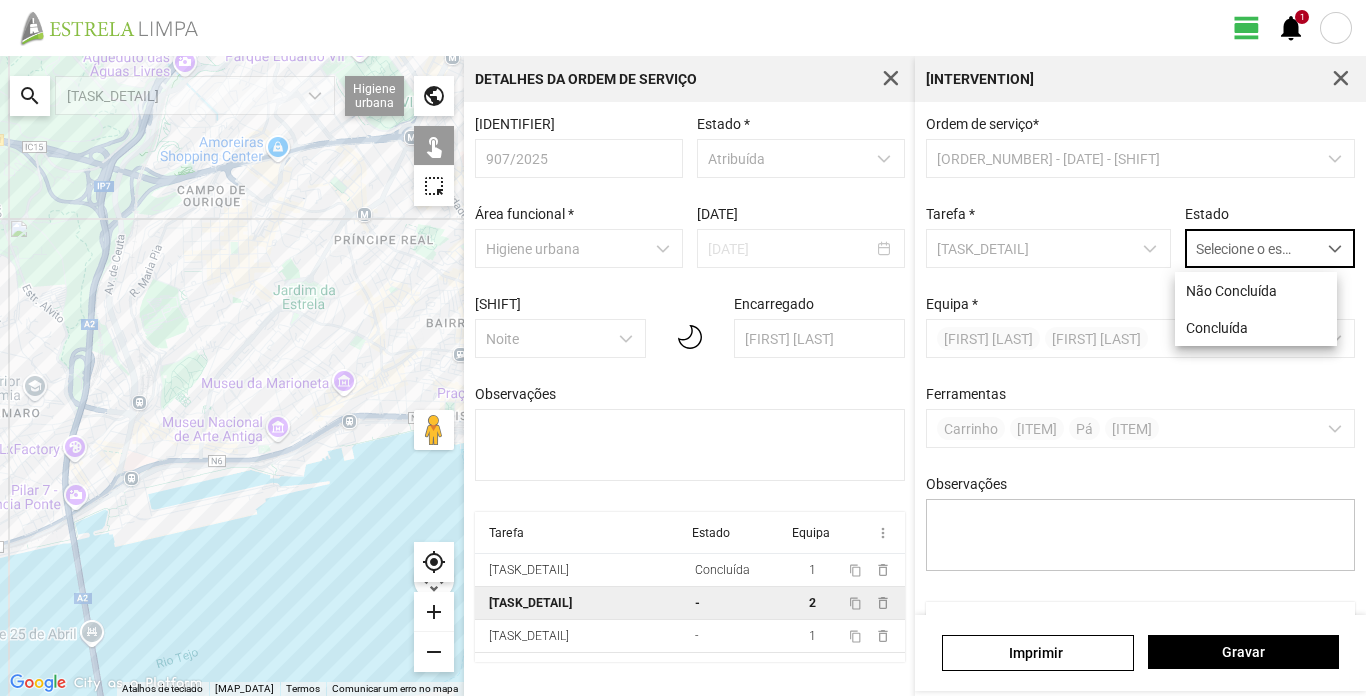 scroll, scrollTop: 11, scrollLeft: 89, axis: both 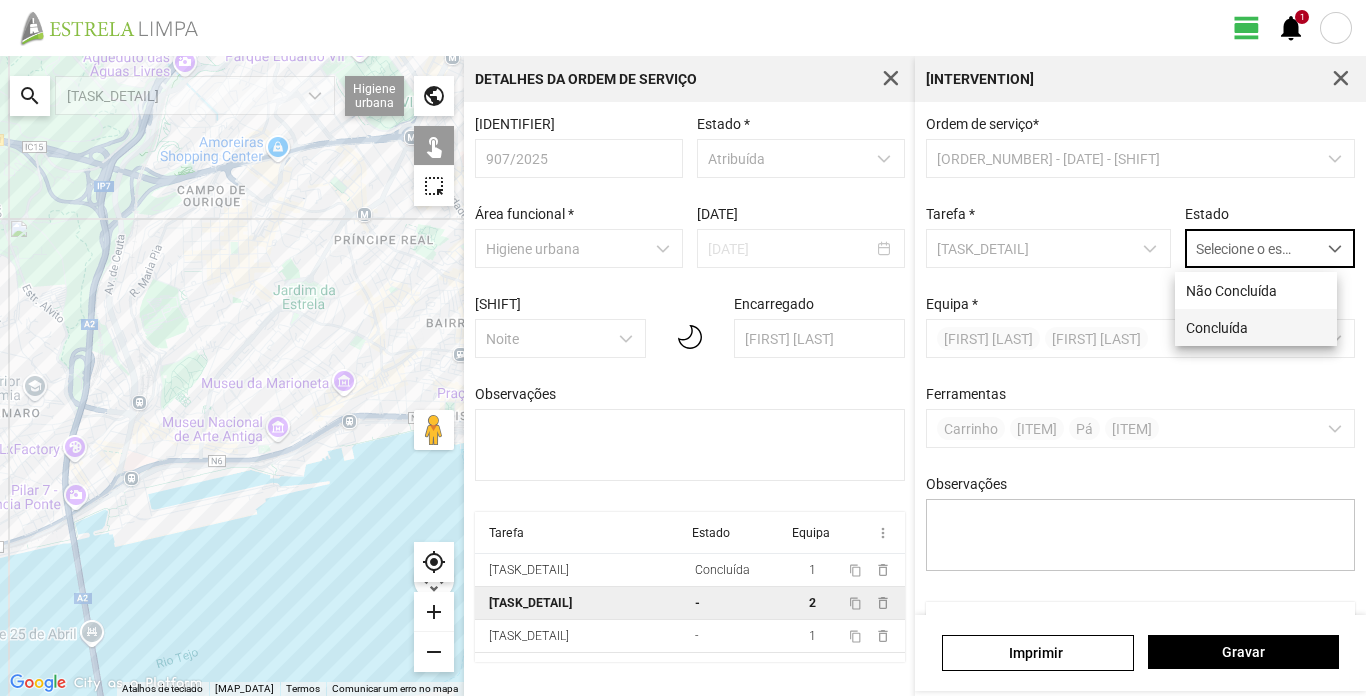 click on "Concluída" at bounding box center [1256, 327] 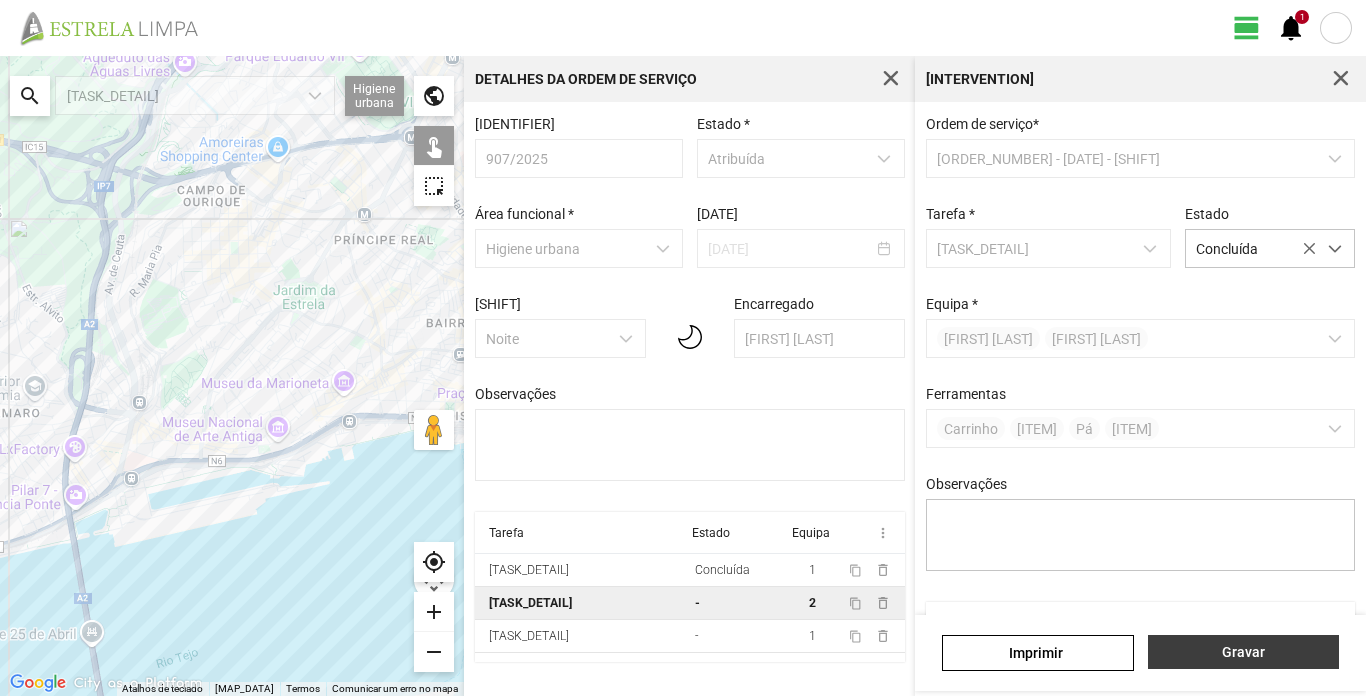 click on "Gravar" at bounding box center [1243, 652] 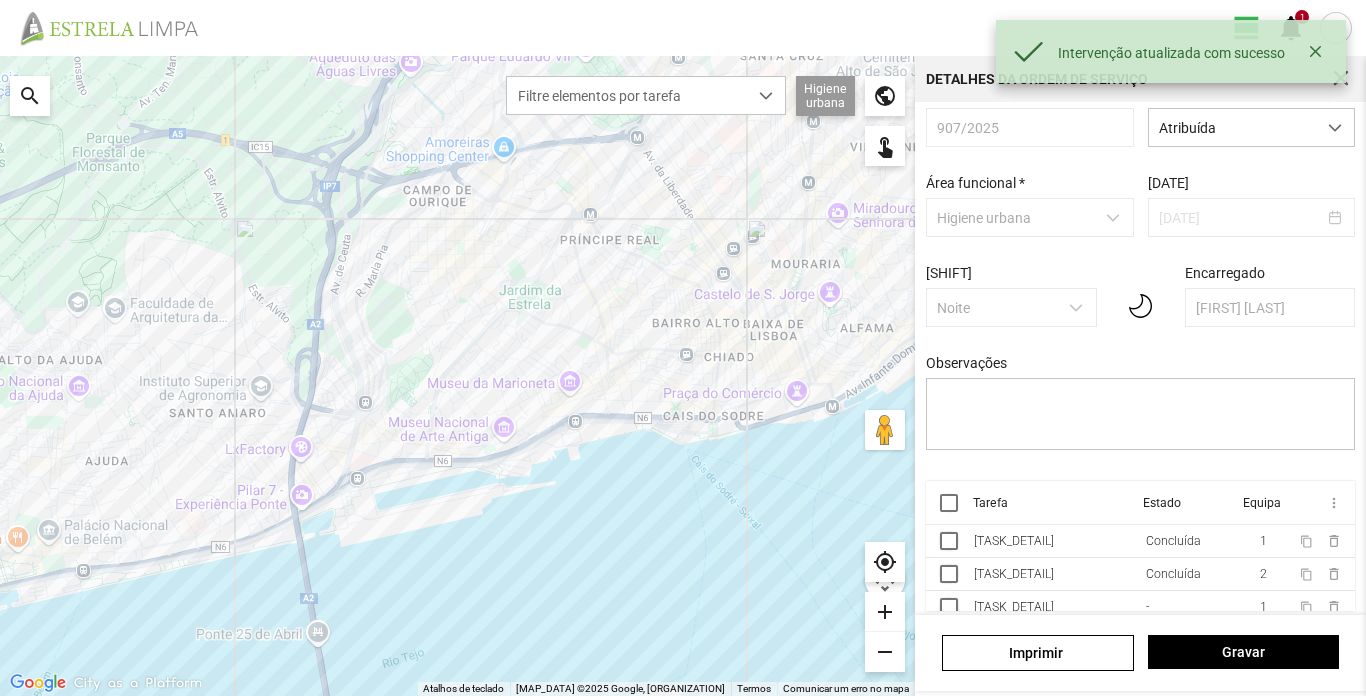 scroll, scrollTop: 45, scrollLeft: 0, axis: vertical 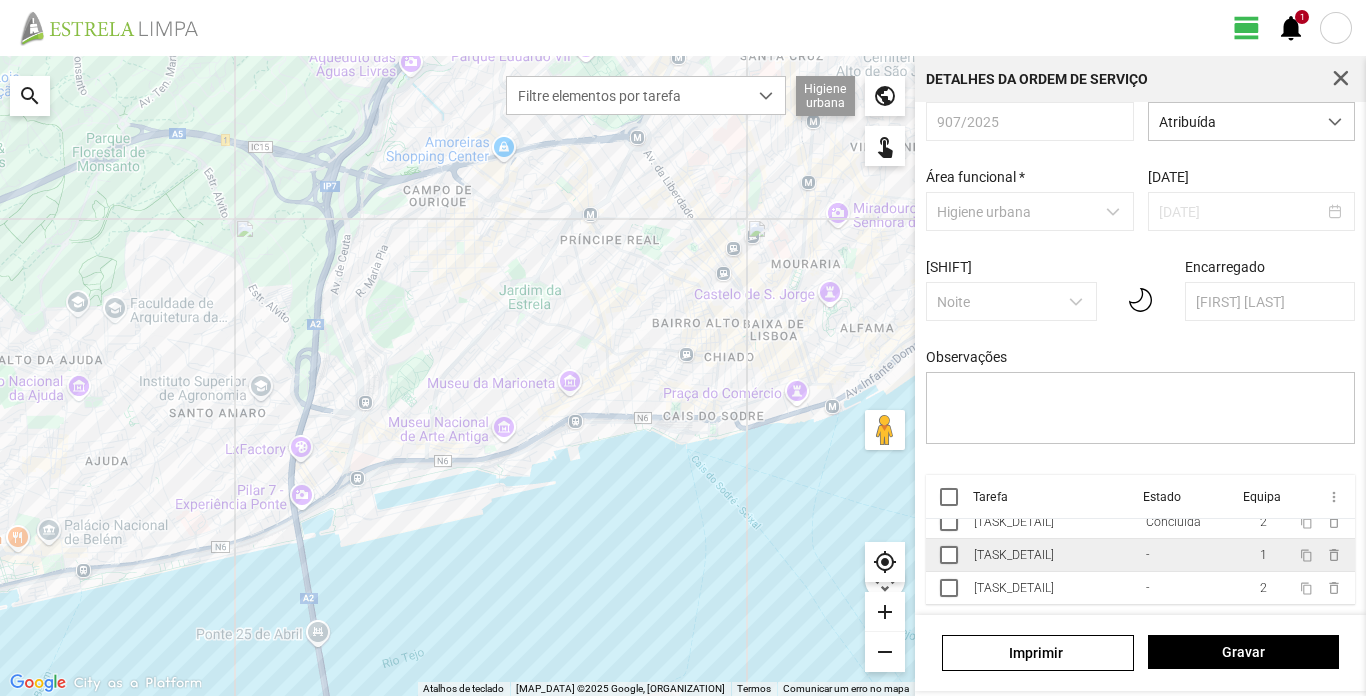 click on "[TASK_DETAIL]" at bounding box center [1014, 489] 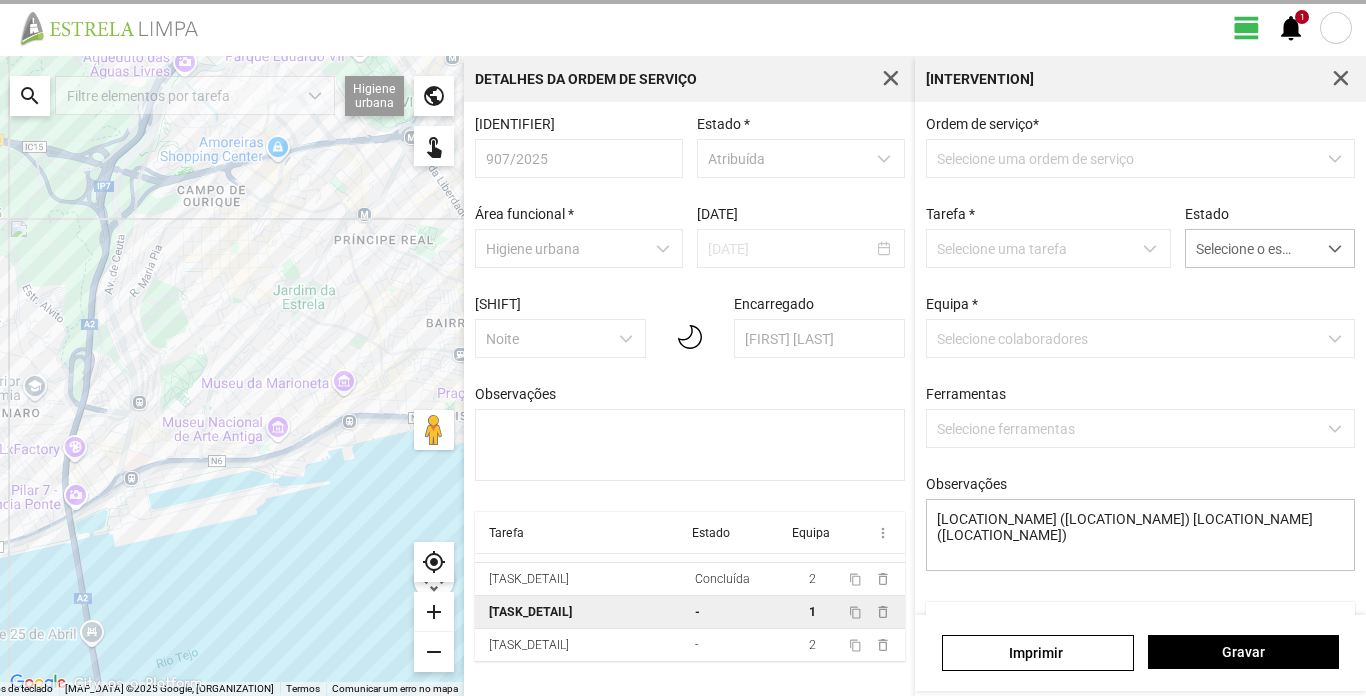 scroll, scrollTop: 24, scrollLeft: 0, axis: vertical 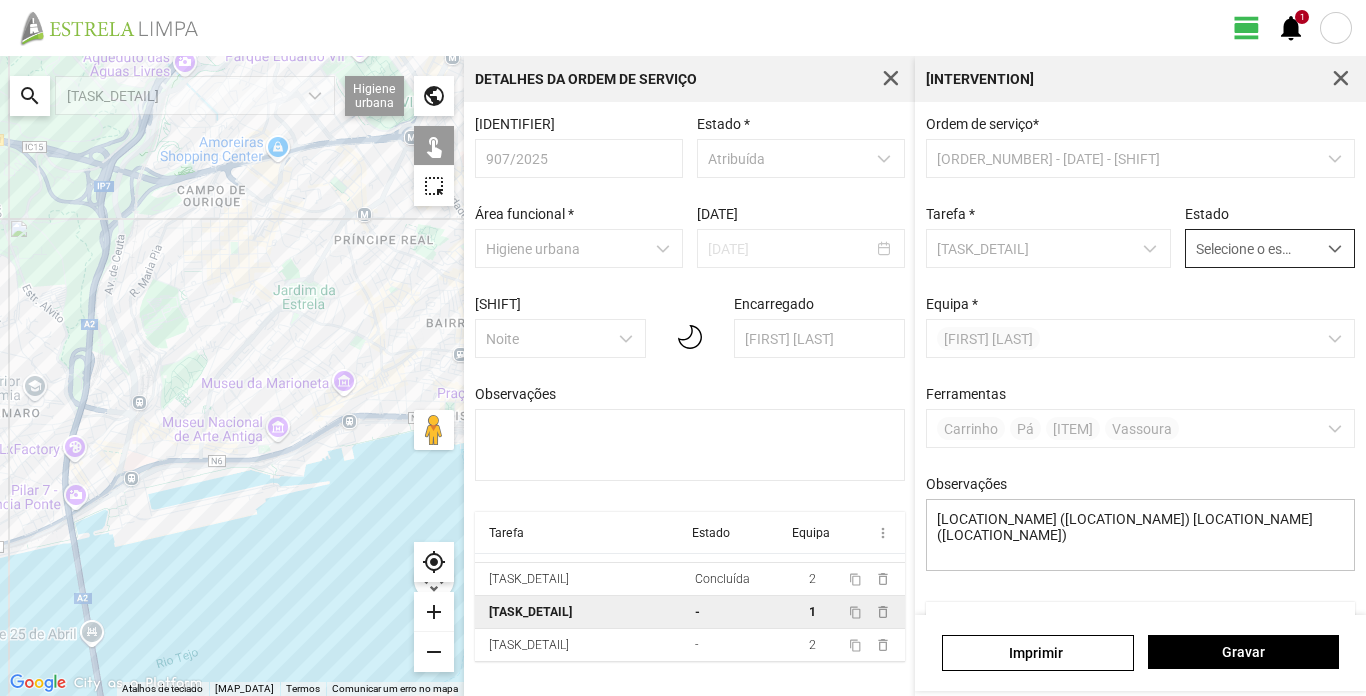 click at bounding box center (1335, 248) 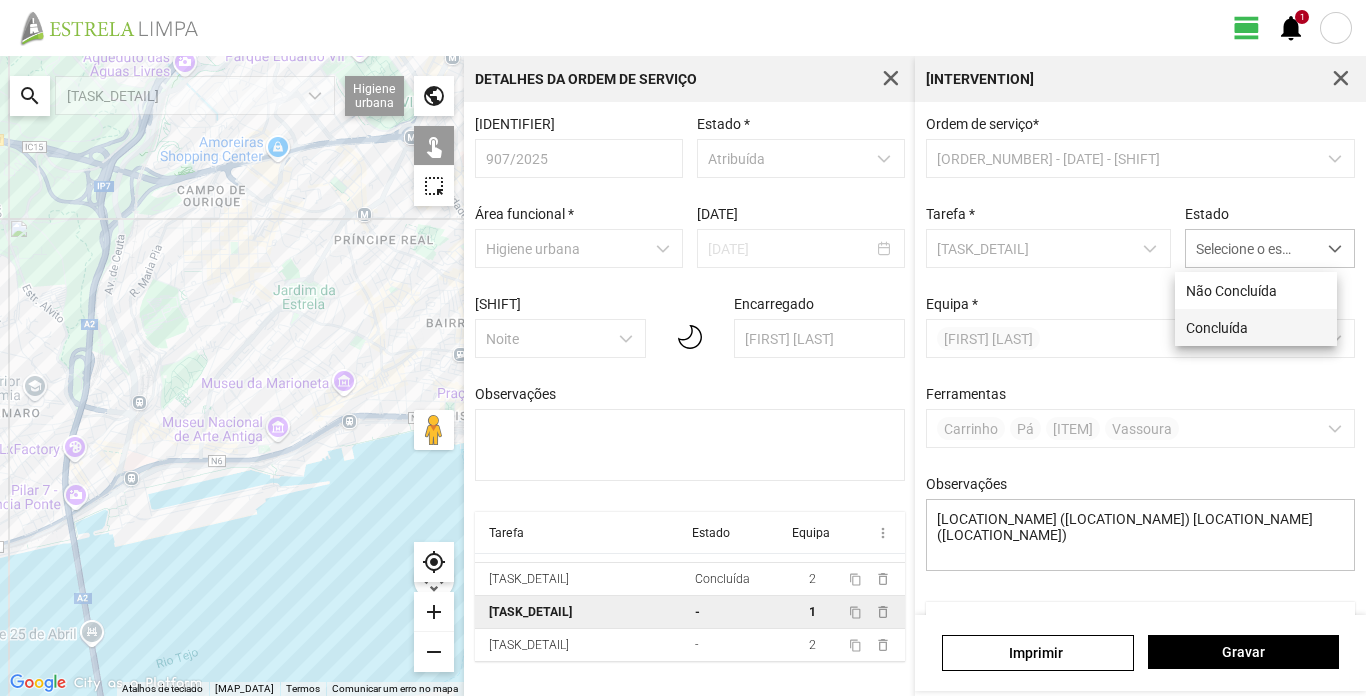 click on "Concluída" at bounding box center [1256, 327] 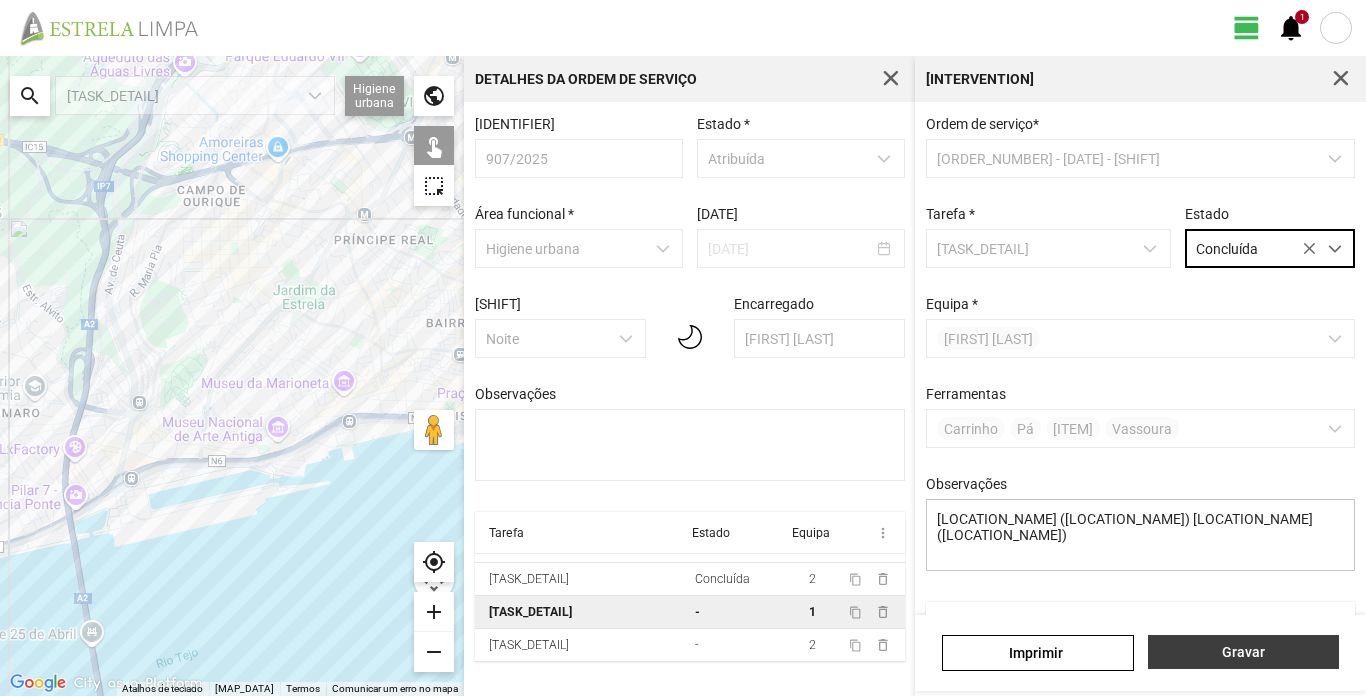 click on "Gravar" at bounding box center (1243, 652) 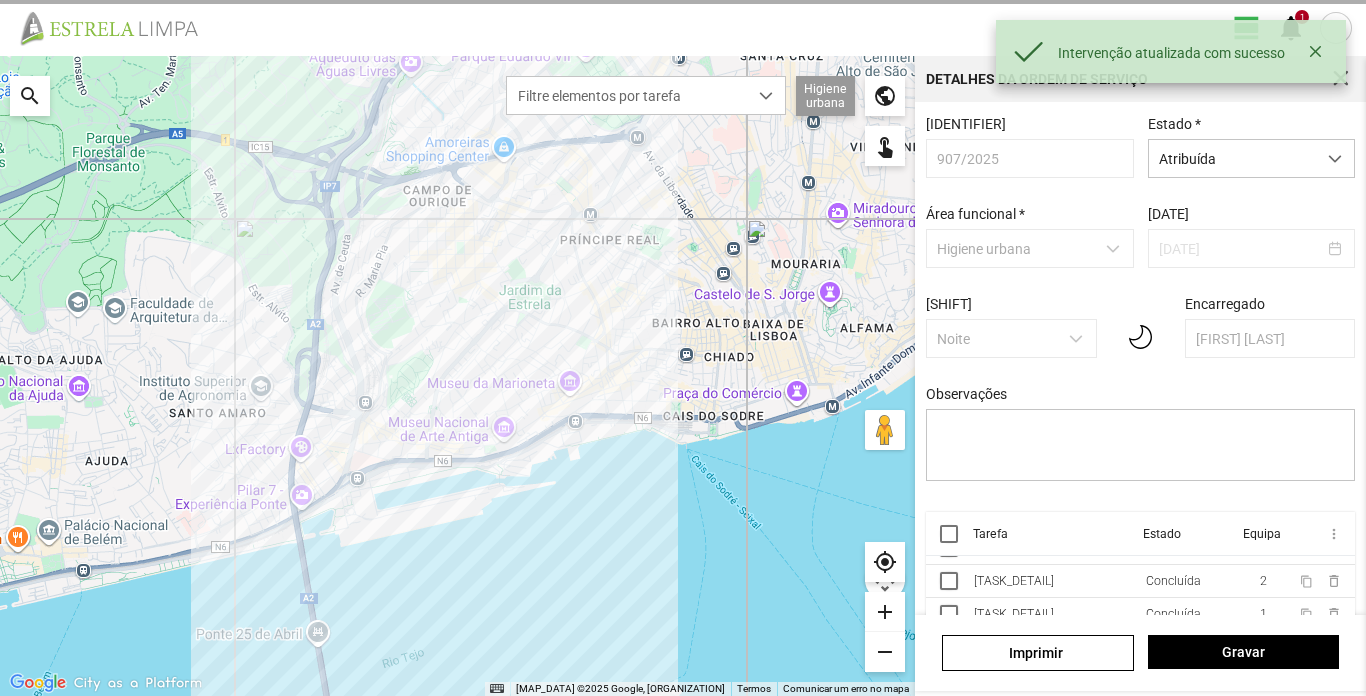 scroll, scrollTop: 46, scrollLeft: 0, axis: vertical 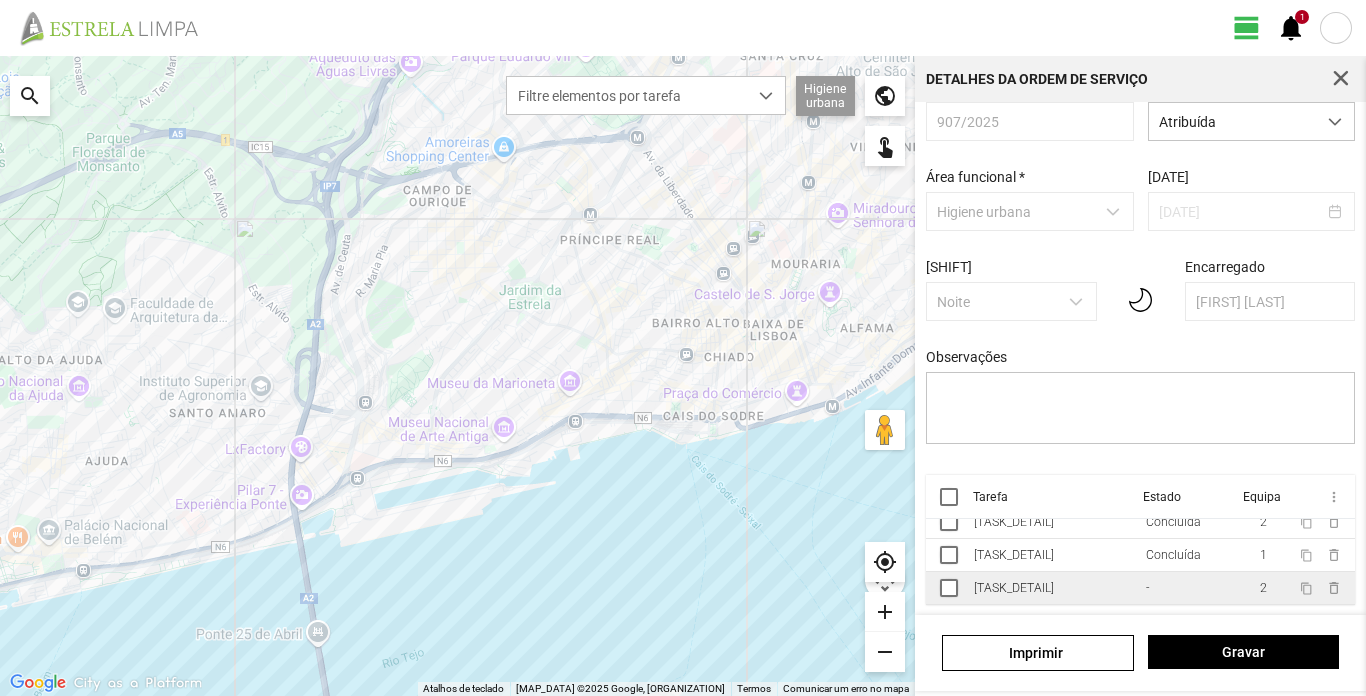 click on "[TASK_DETAIL]" at bounding box center [1014, 489] 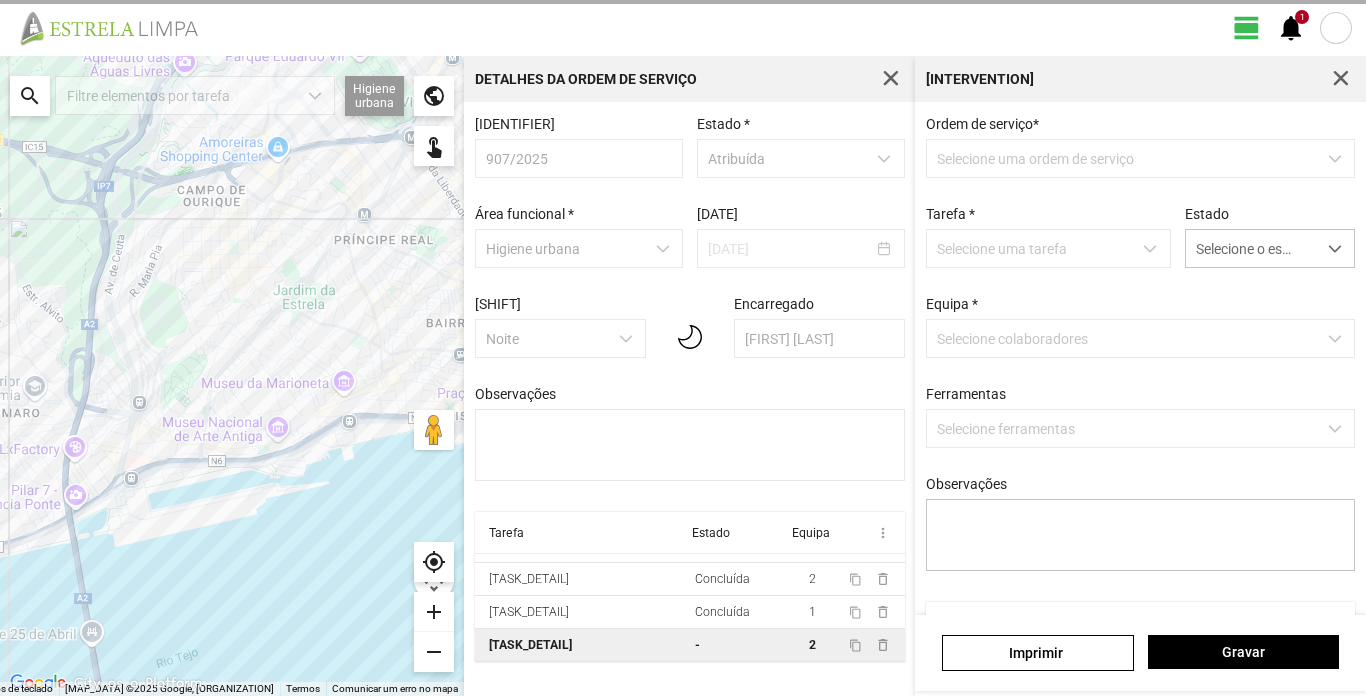 scroll, scrollTop: 24, scrollLeft: 0, axis: vertical 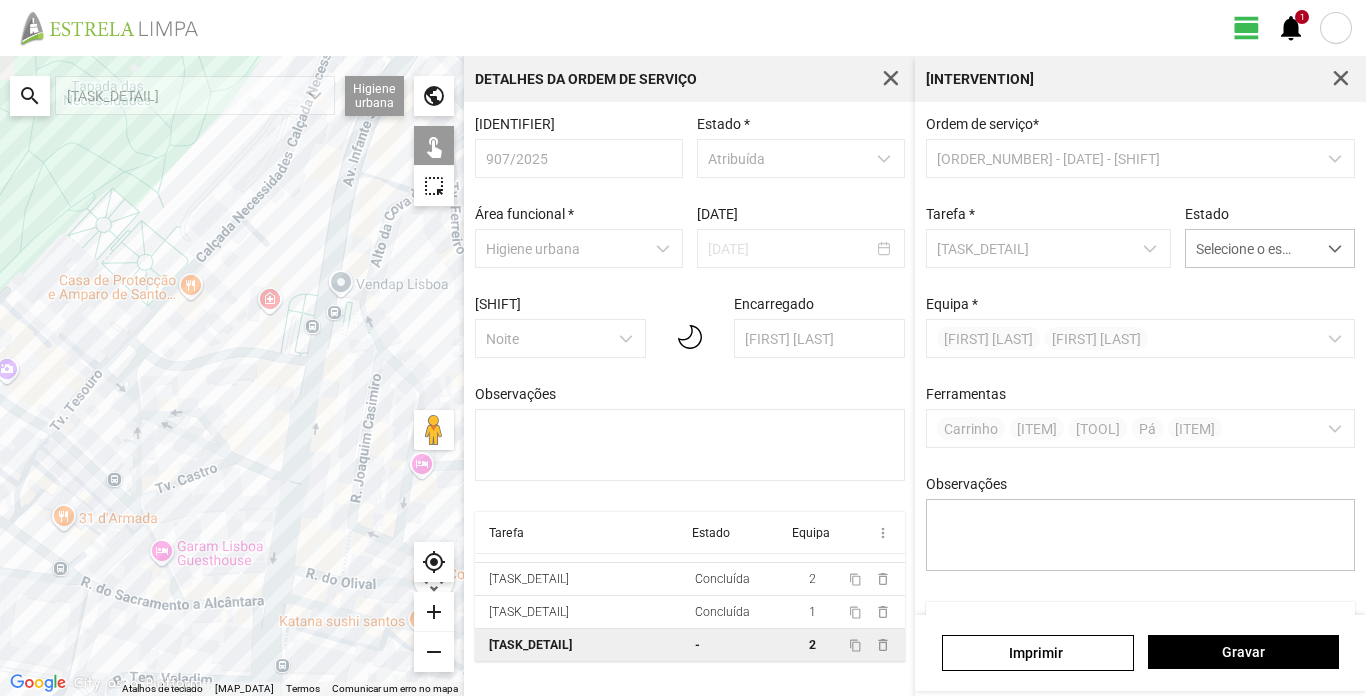 drag, startPoint x: 105, startPoint y: 482, endPoint x: 216, endPoint y: 515, distance: 115.80155 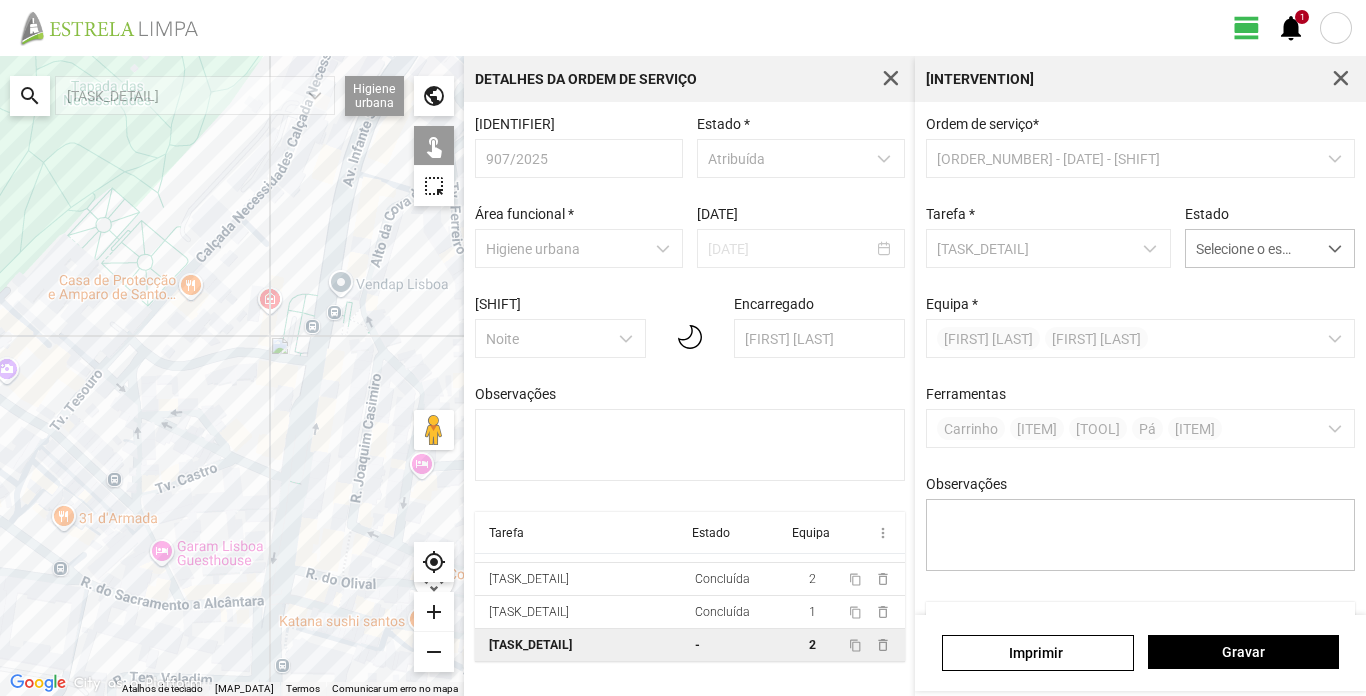 click on "Para navegar, prima as teclas de seta." at bounding box center [232, 376] 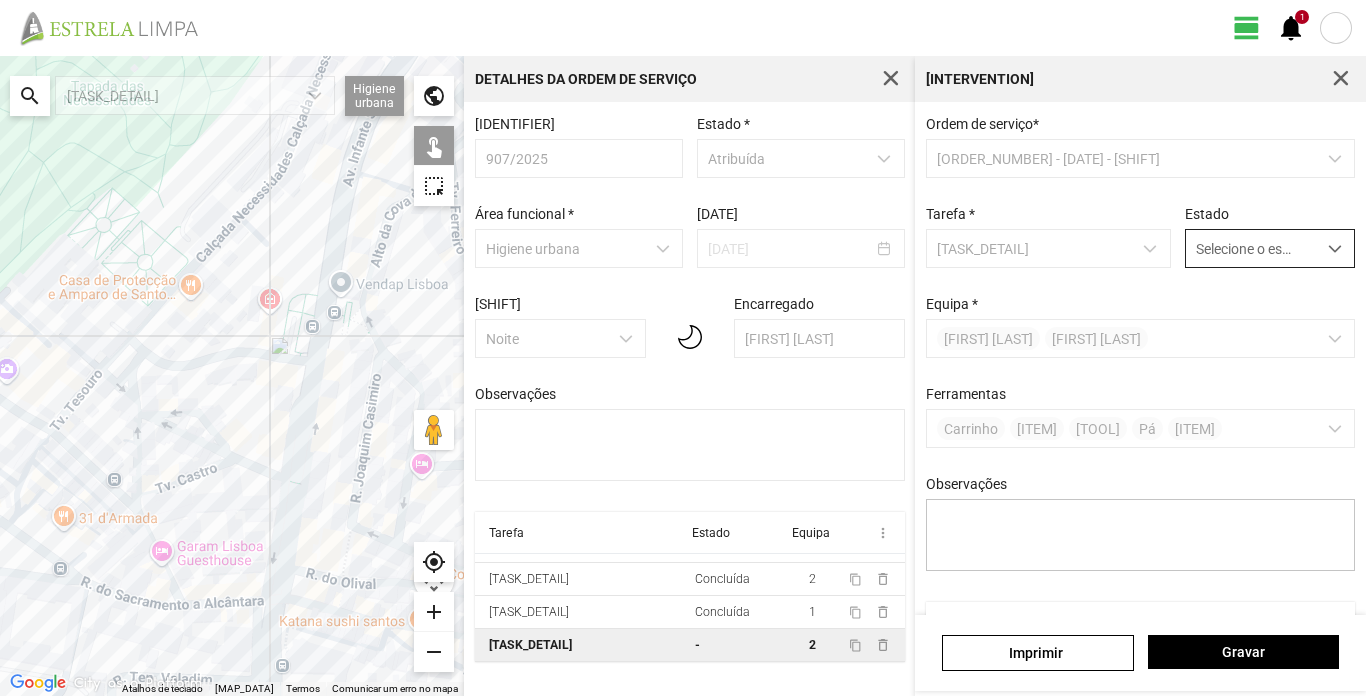 click at bounding box center [1335, 249] 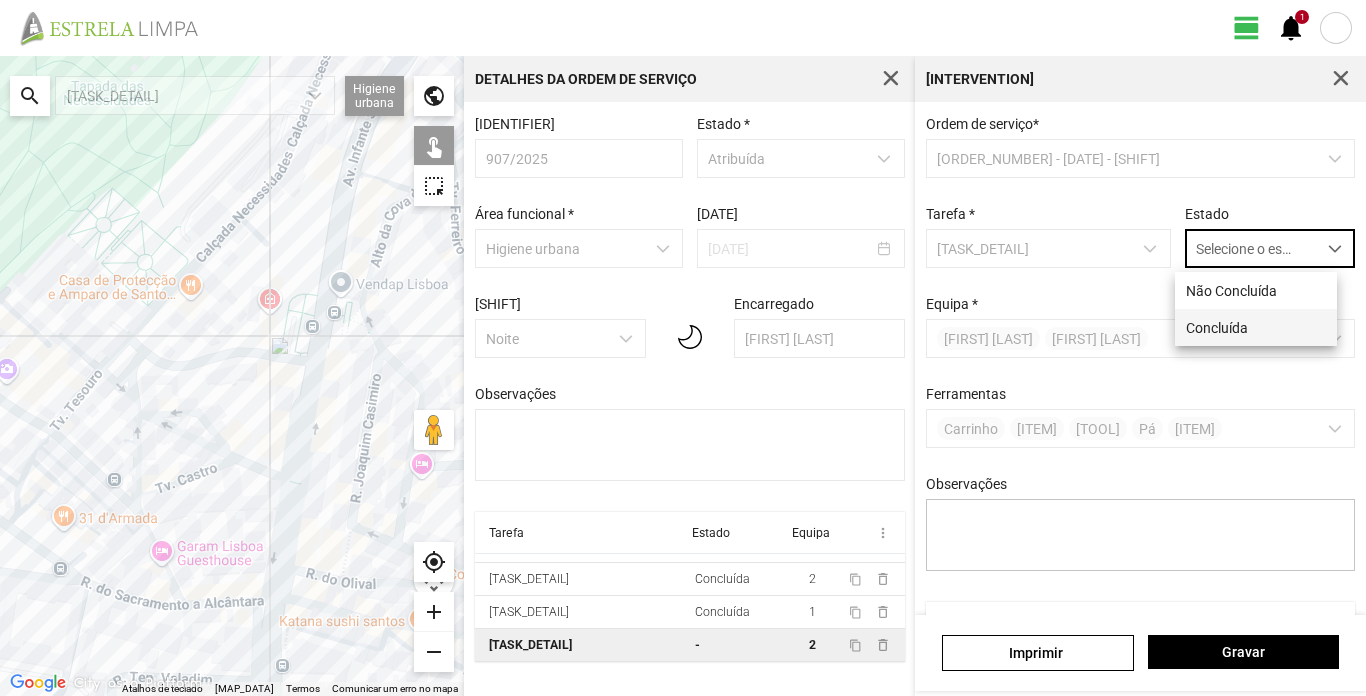 click on "Concluída" at bounding box center [1256, 327] 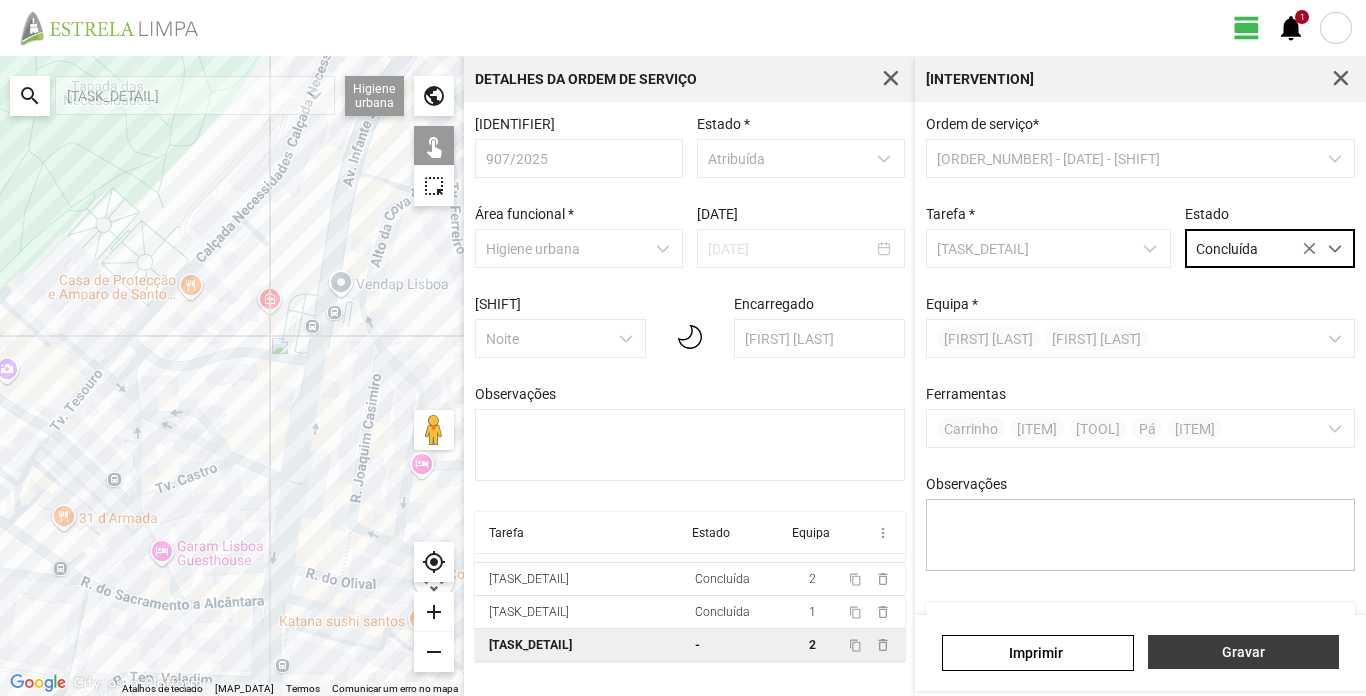 click on "Gravar" at bounding box center [1243, 652] 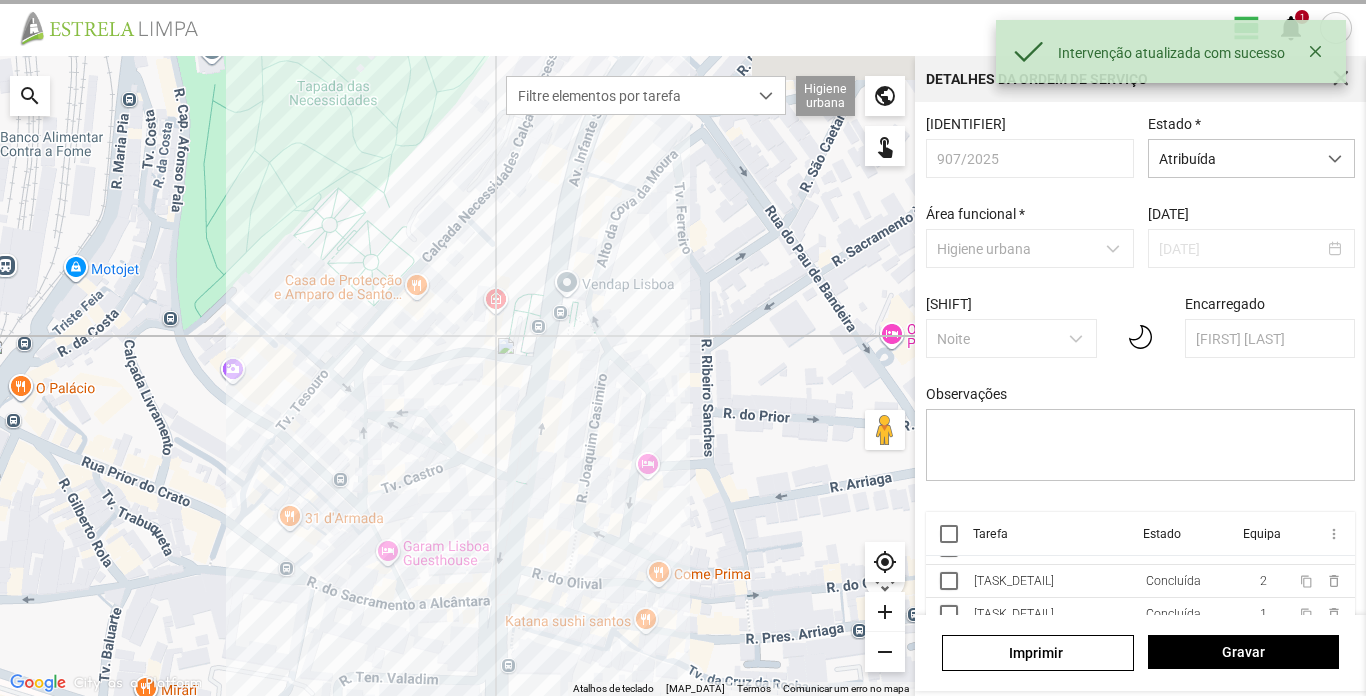 scroll, scrollTop: 46, scrollLeft: 0, axis: vertical 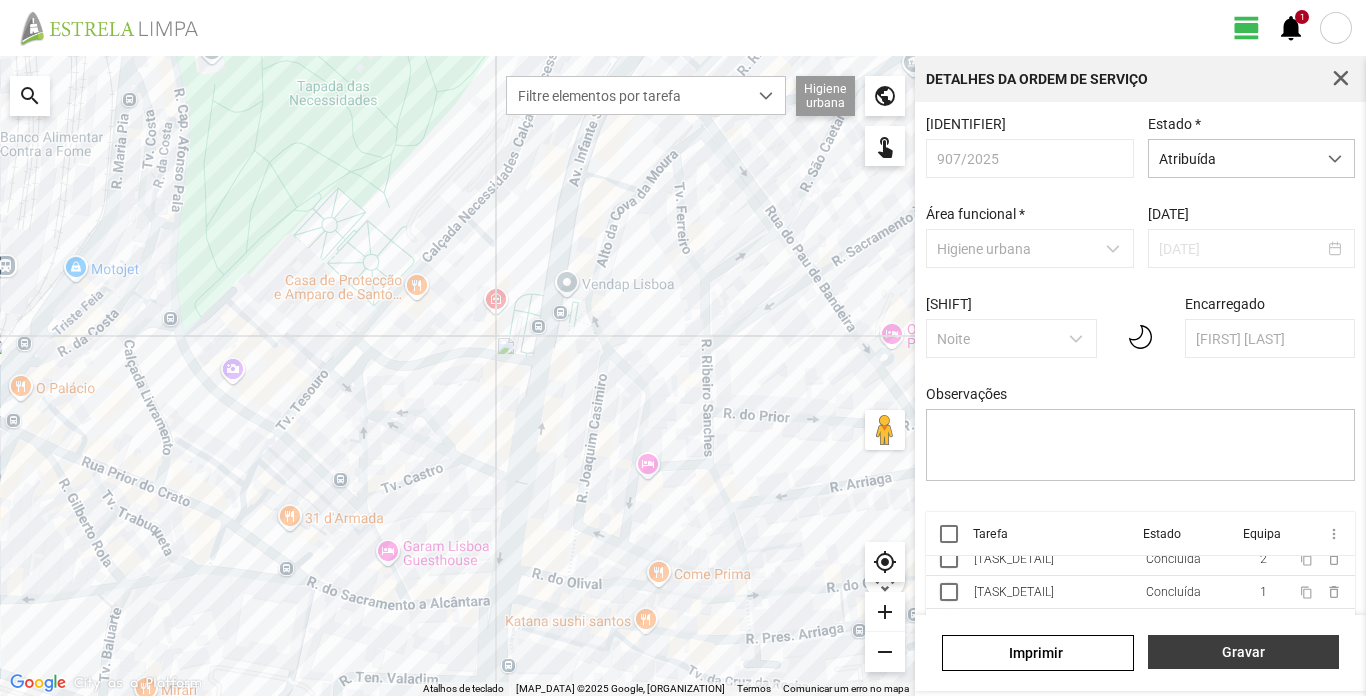 click on "Gravar" at bounding box center [1243, 652] 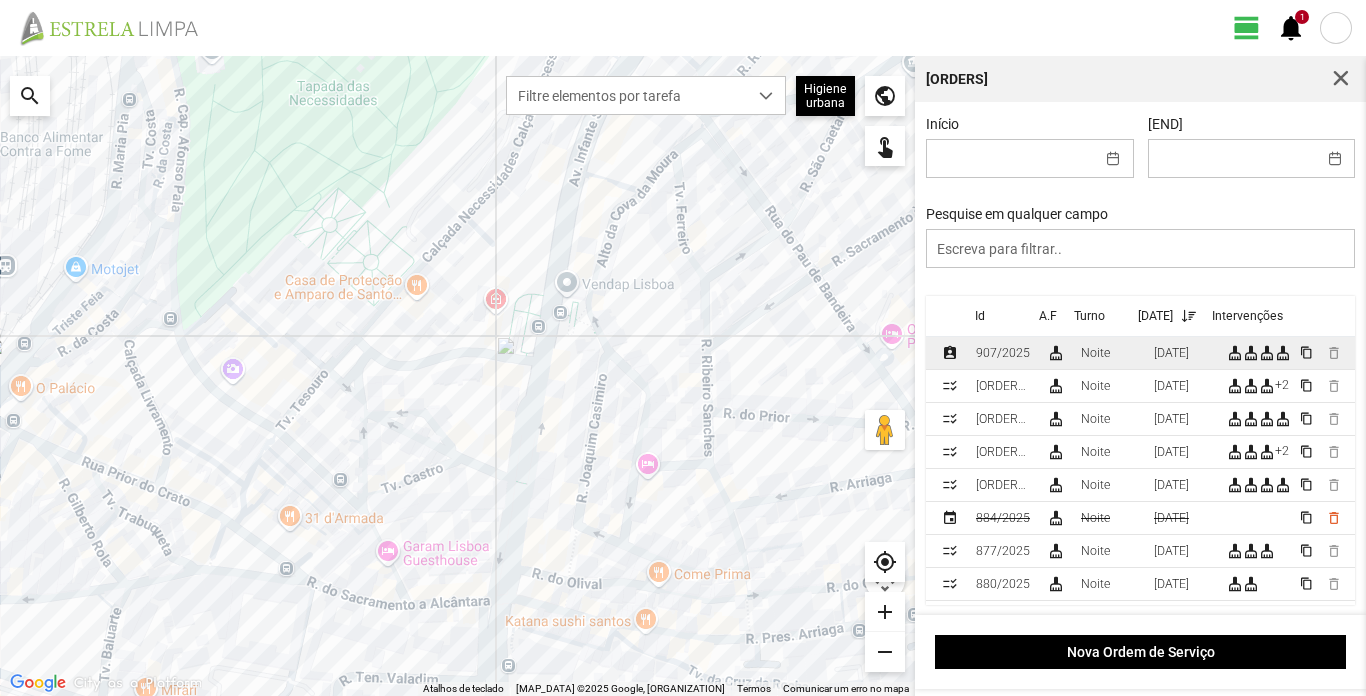 click on "907/2025" at bounding box center [1003, 353] 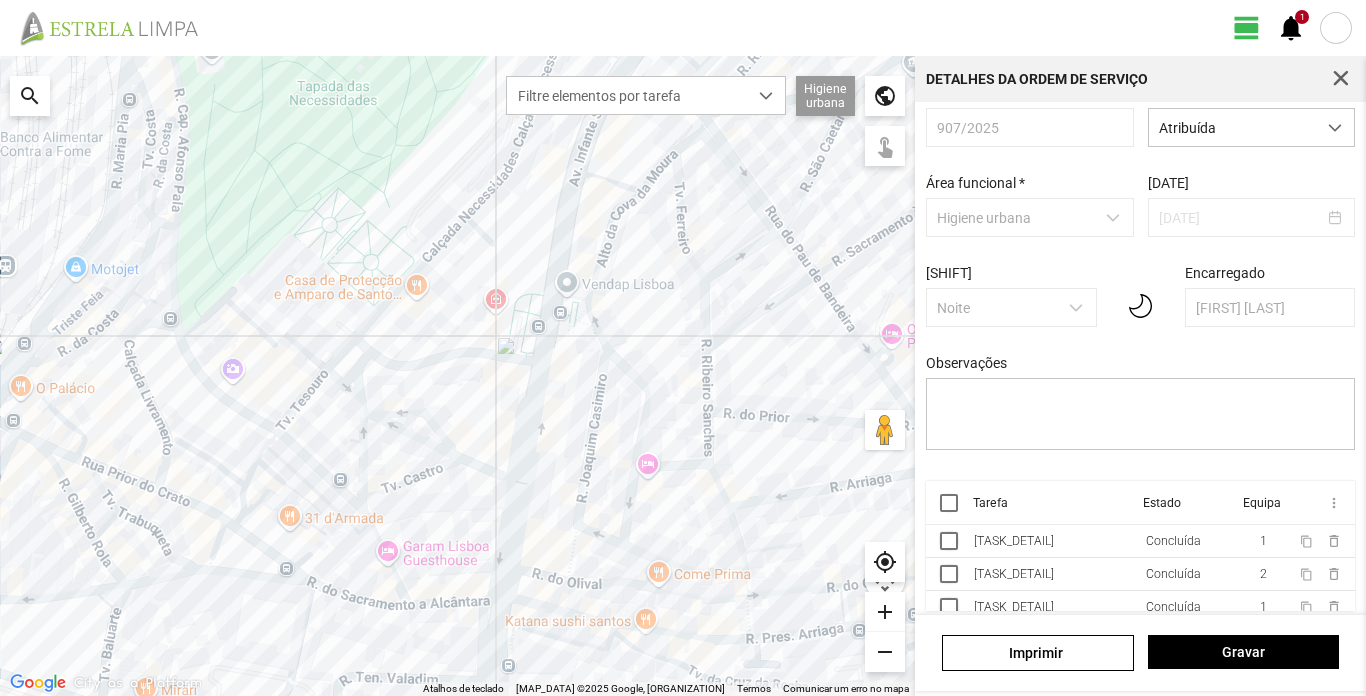 scroll, scrollTop: 45, scrollLeft: 0, axis: vertical 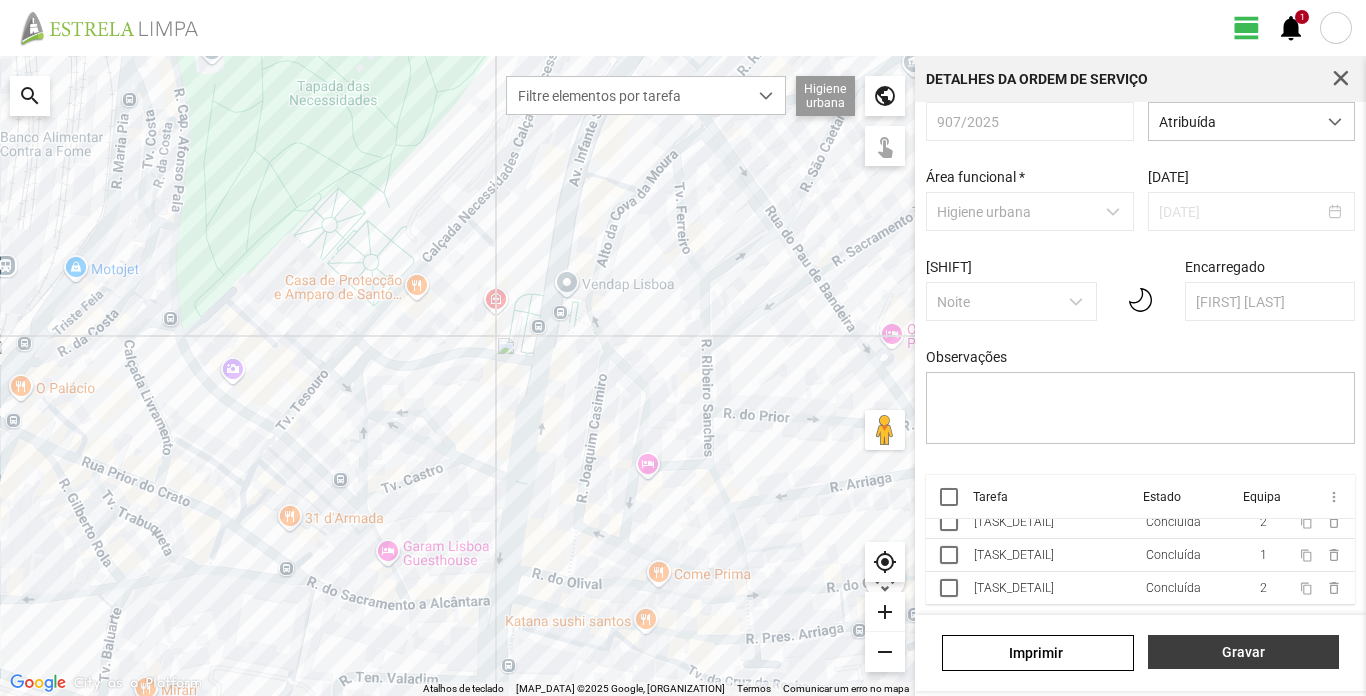 click on "Gravar" at bounding box center [1243, 652] 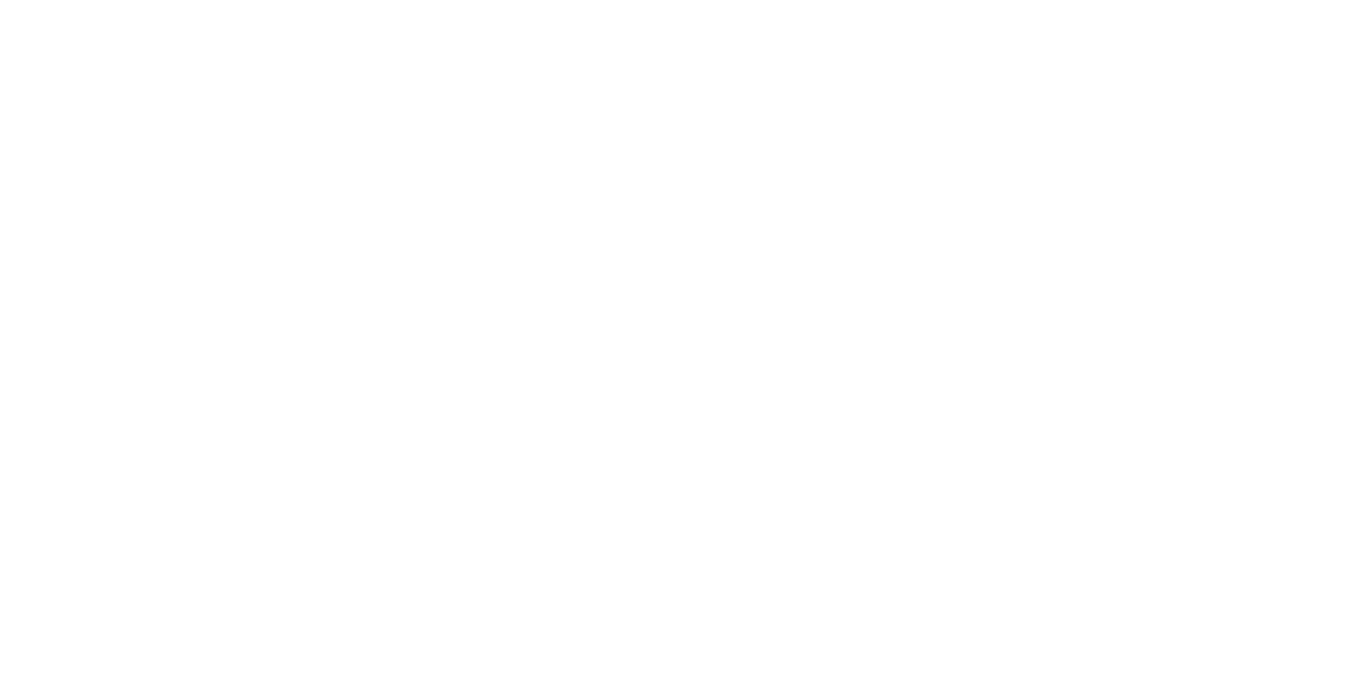 scroll, scrollTop: 0, scrollLeft: 0, axis: both 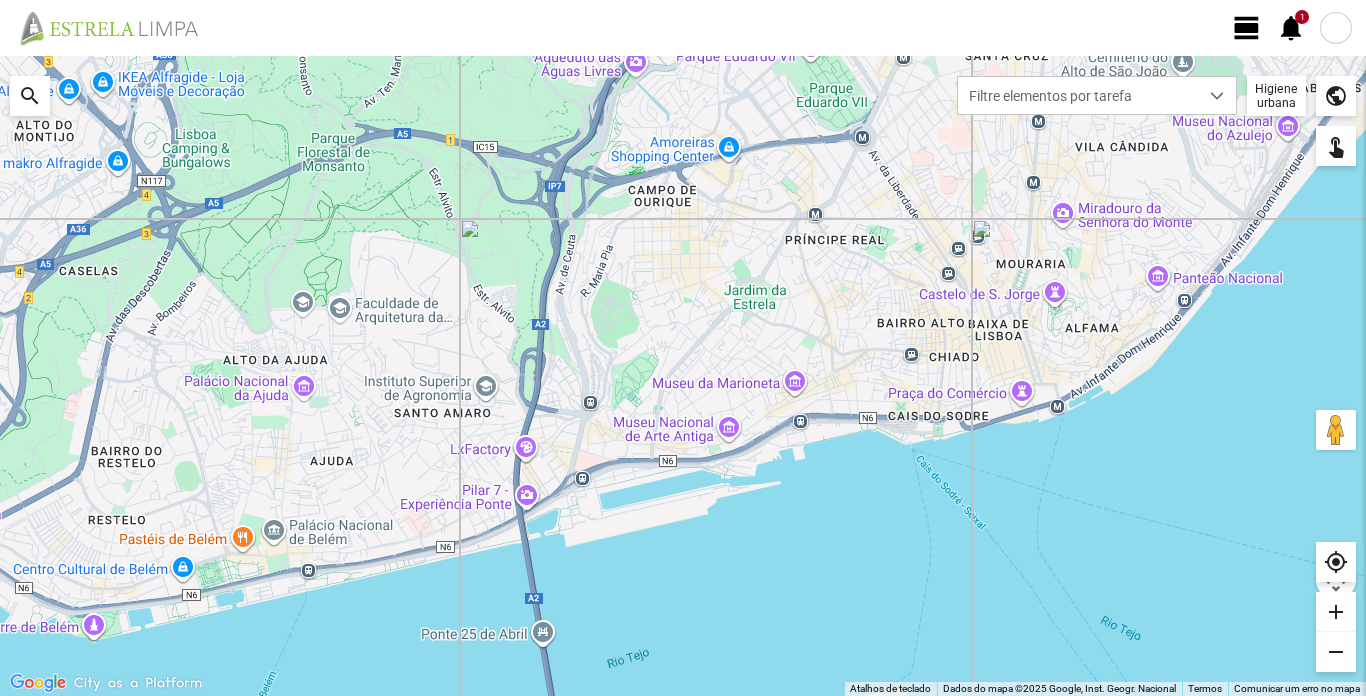 click at bounding box center (1336, 28) 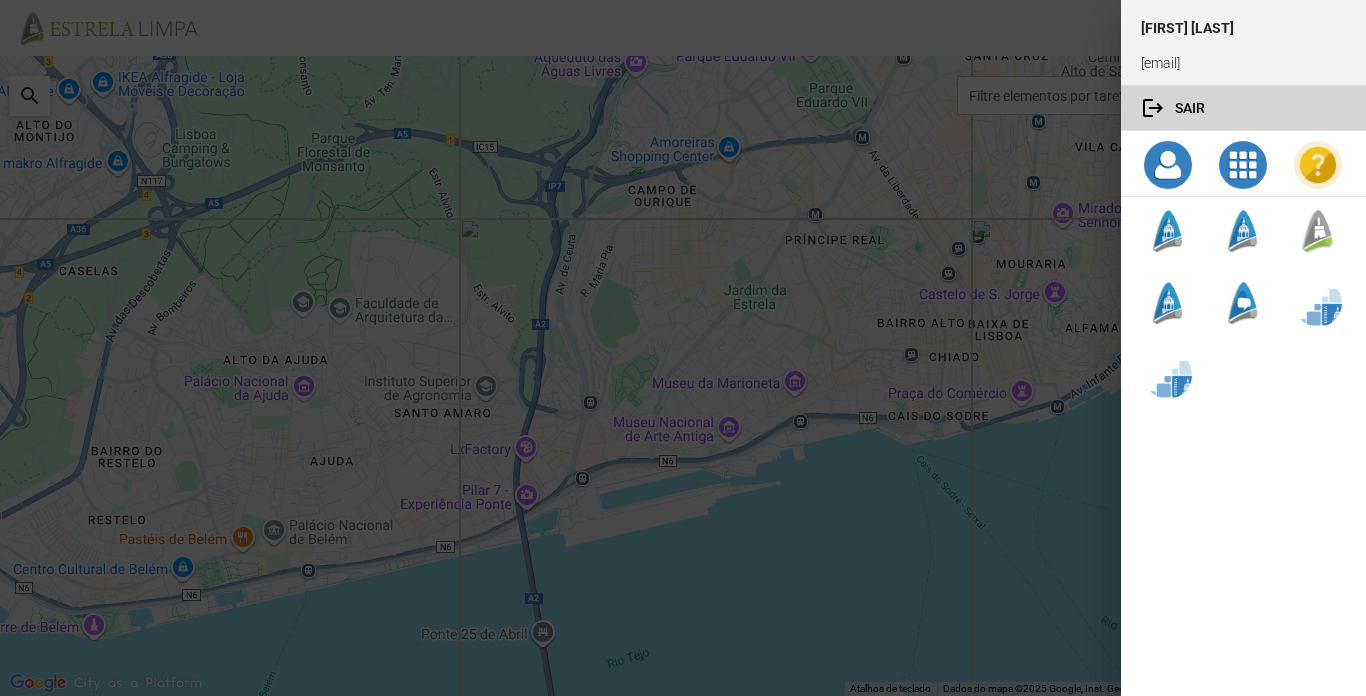 click at bounding box center (1275, 108) 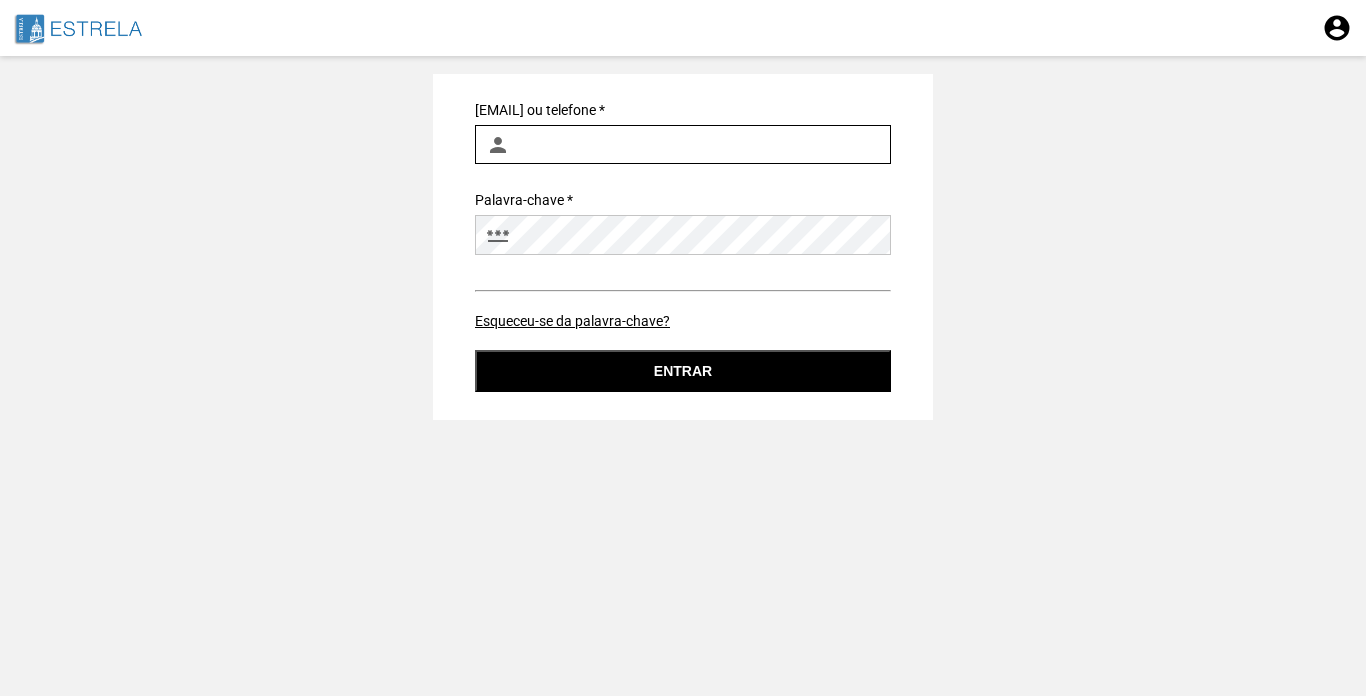 type on "luis.figueiredo@jf-estrela.pt" 